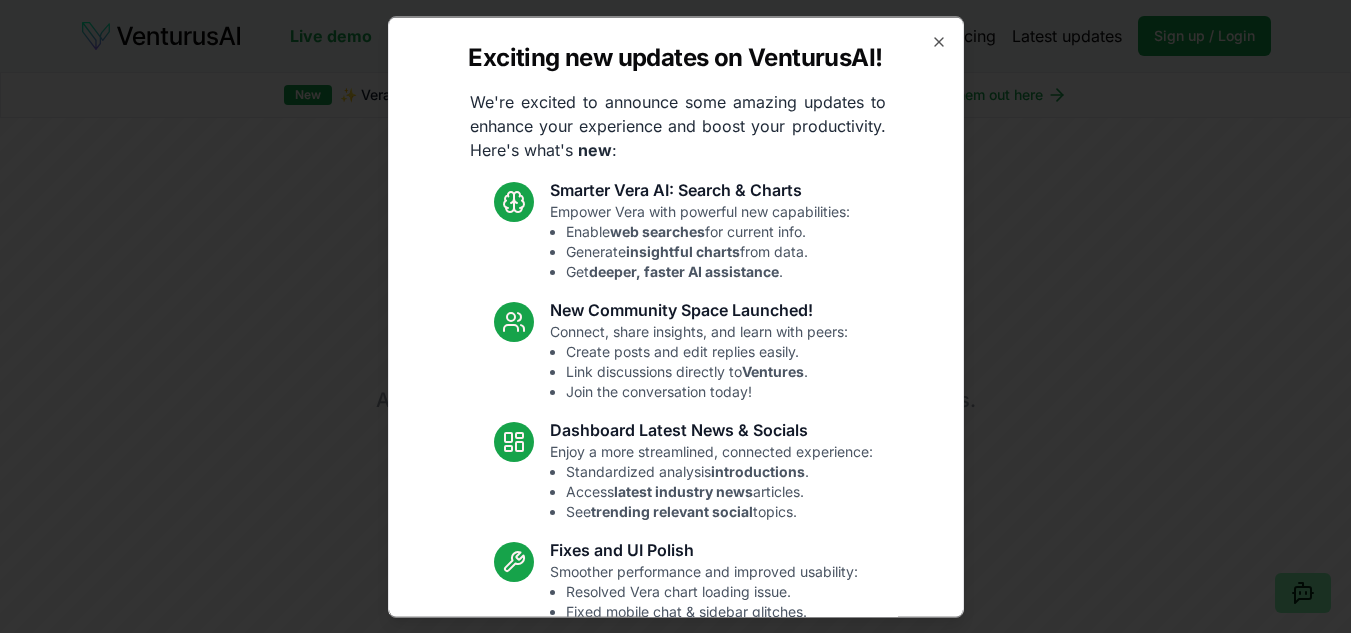 scroll, scrollTop: 0, scrollLeft: 0, axis: both 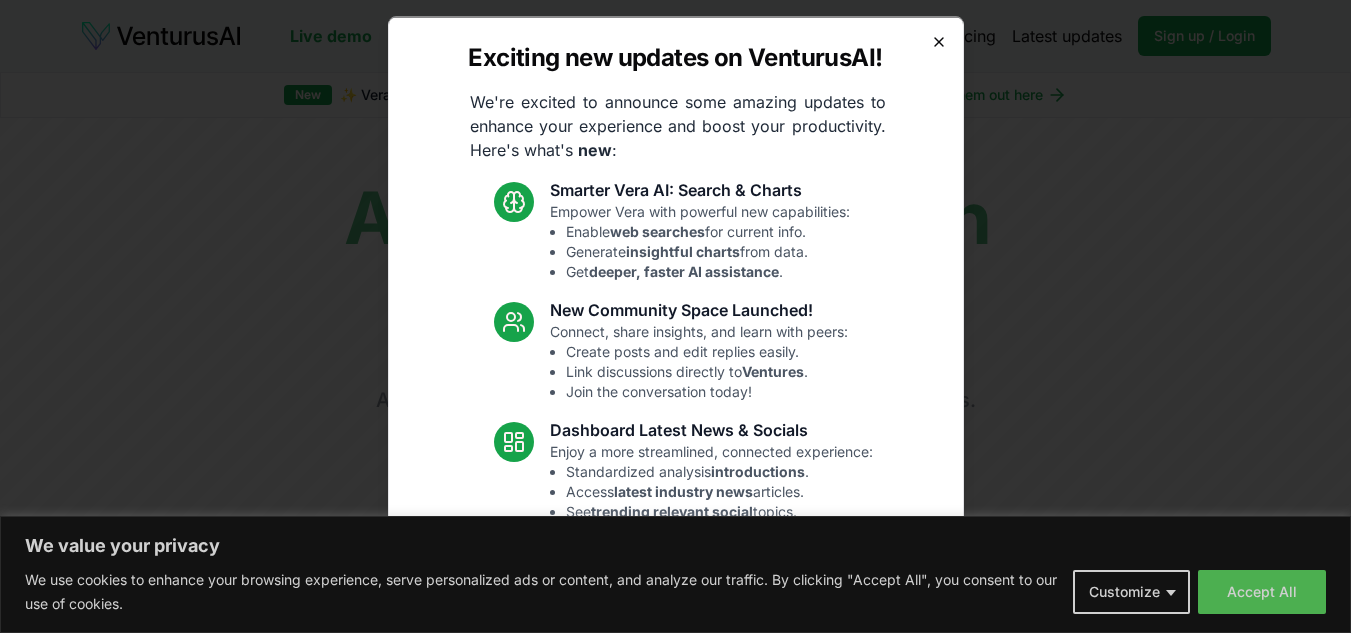 click 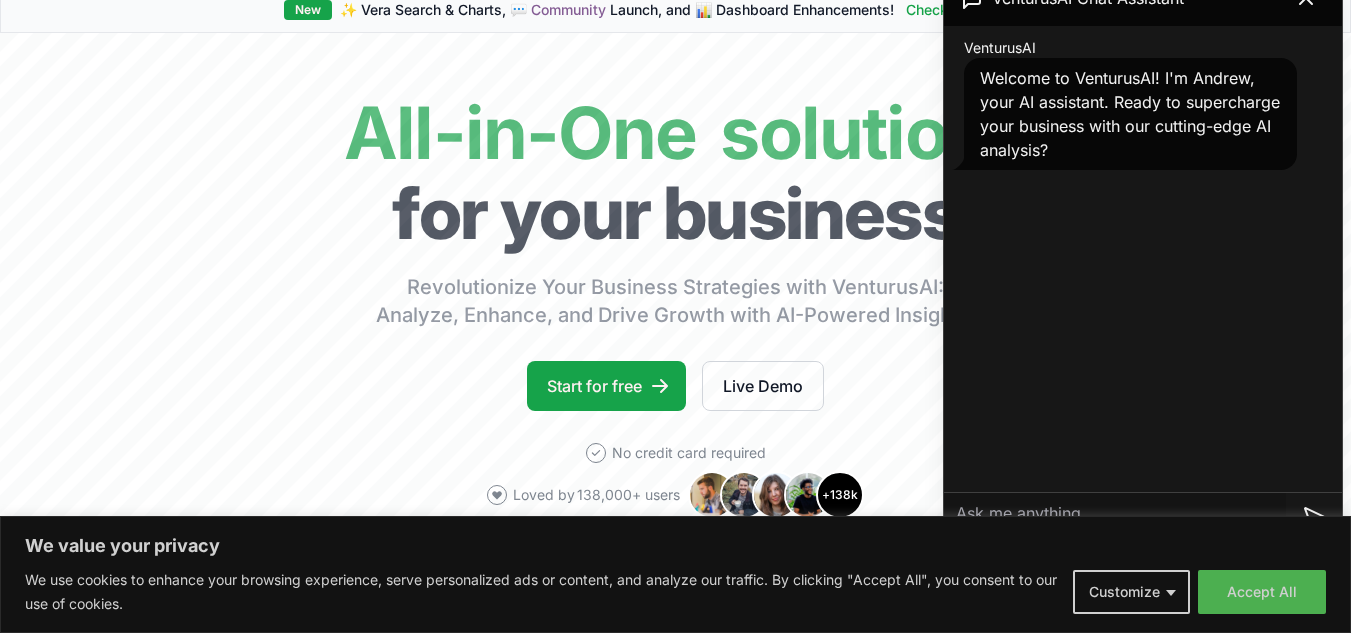 scroll, scrollTop: 400, scrollLeft: 0, axis: vertical 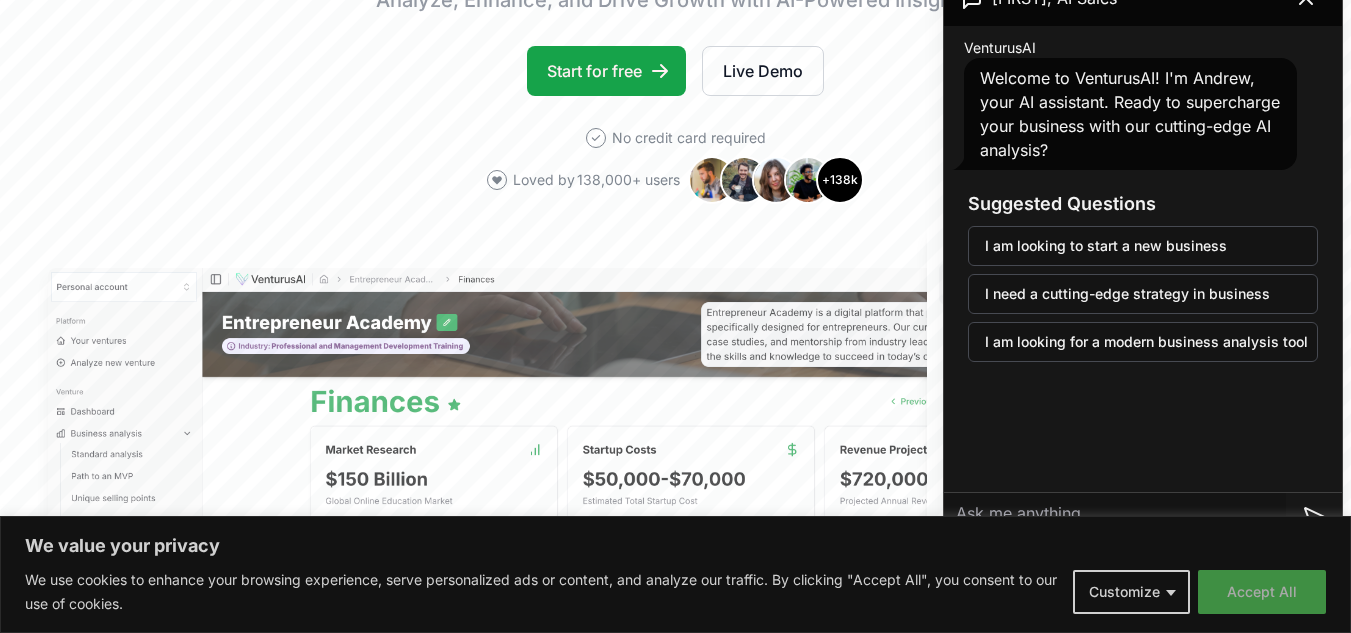 click on "Accept All" at bounding box center (1262, 592) 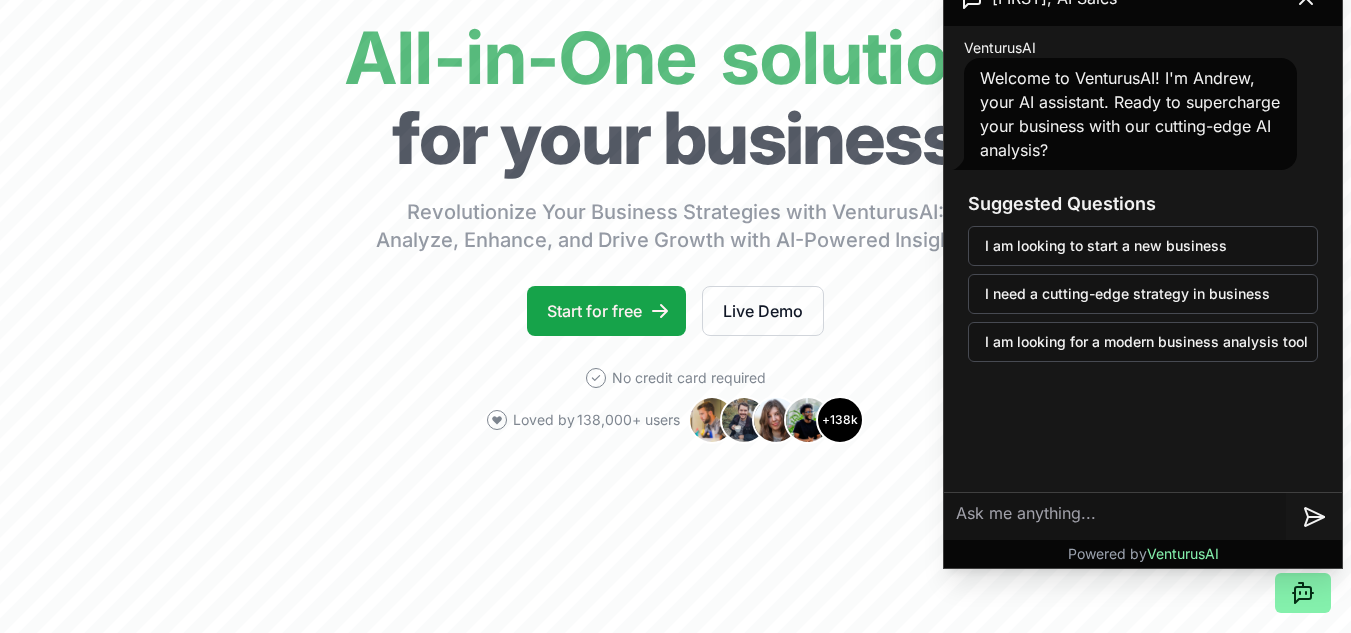 scroll, scrollTop: 0, scrollLeft: 0, axis: both 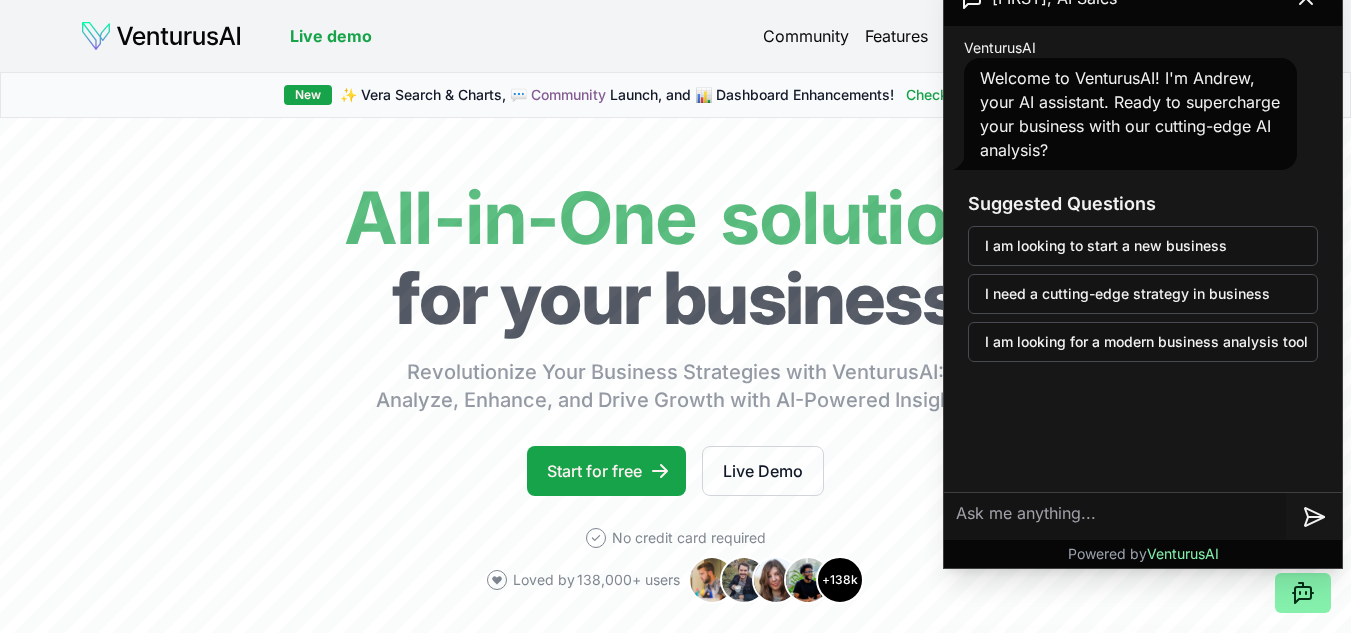 click on "Community" at bounding box center (806, 36) 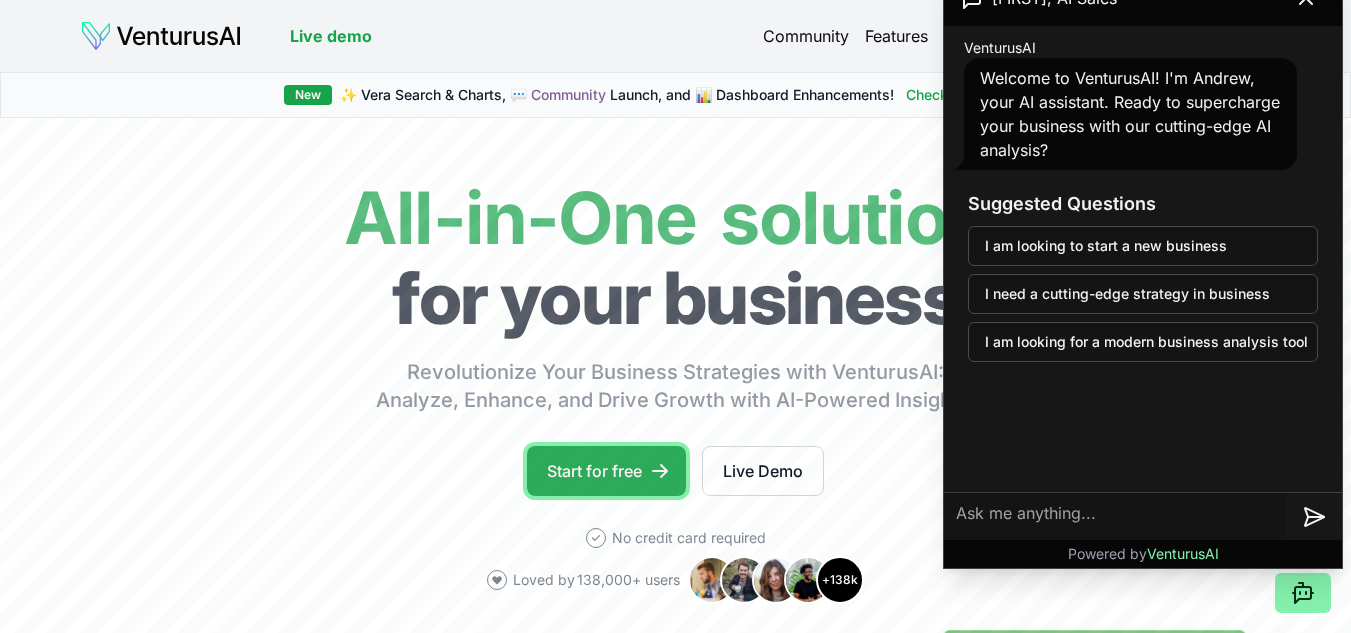 click on "Start for free" at bounding box center [606, 471] 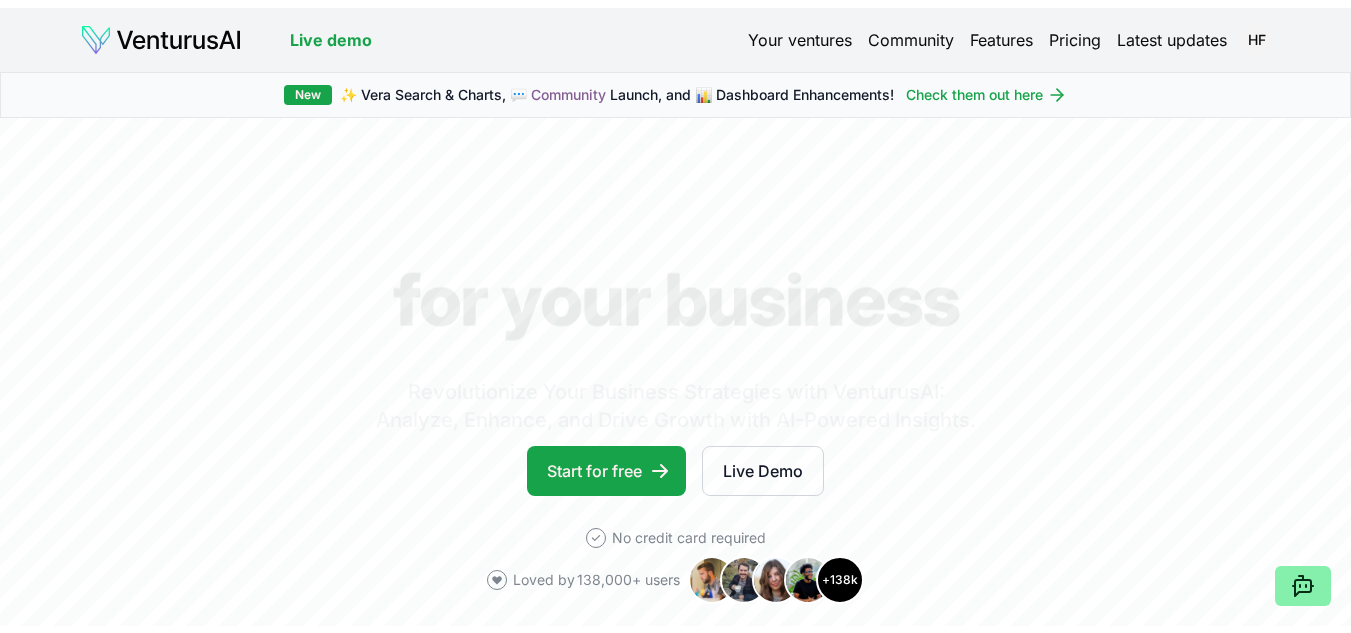 scroll, scrollTop: 0, scrollLeft: 0, axis: both 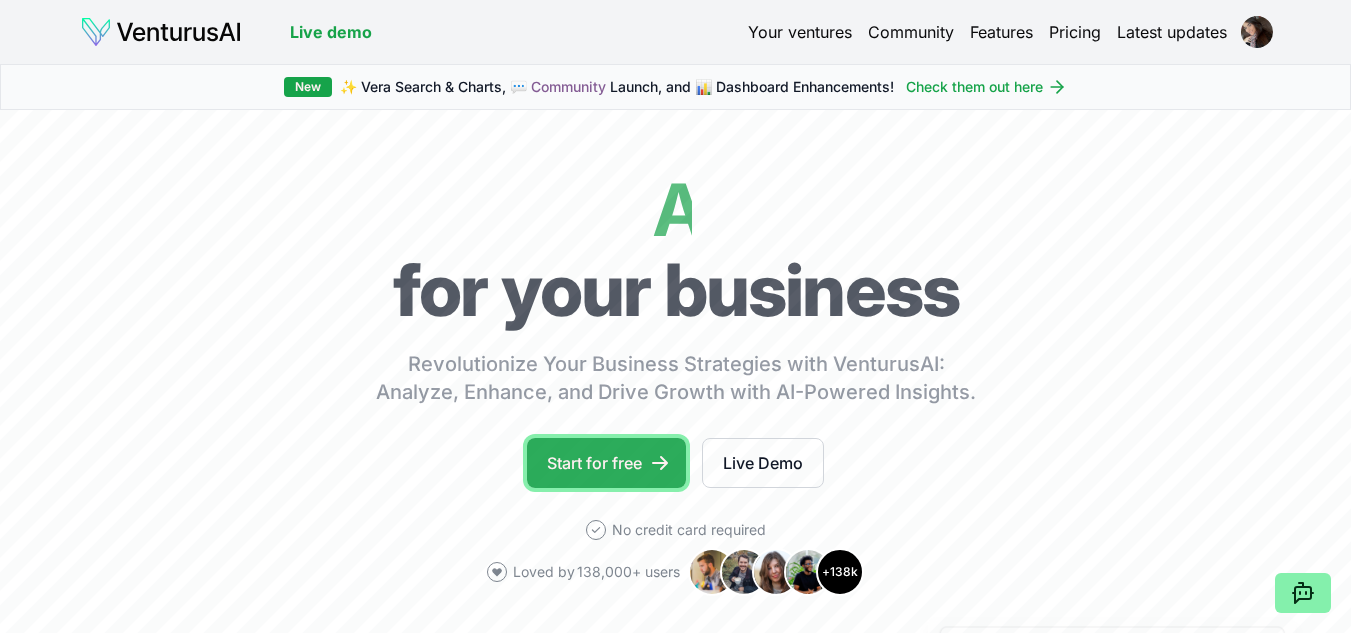 click on "Start for free" at bounding box center [606, 463] 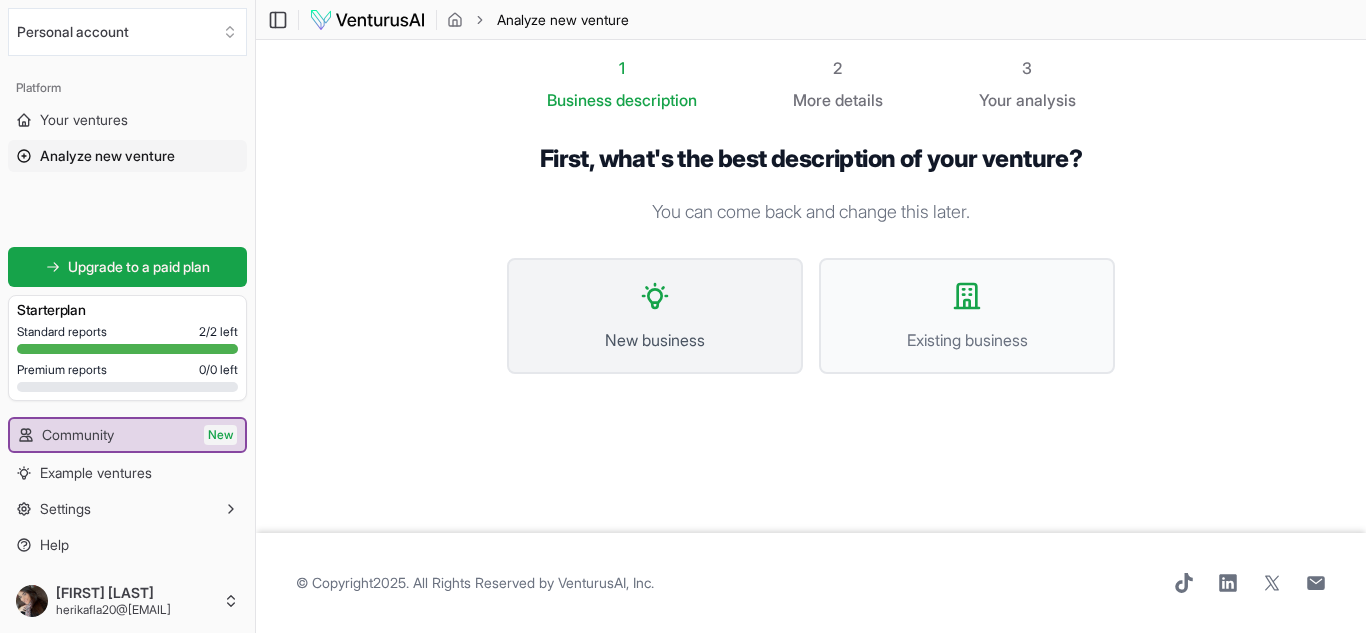 click on "New business" at bounding box center (655, 316) 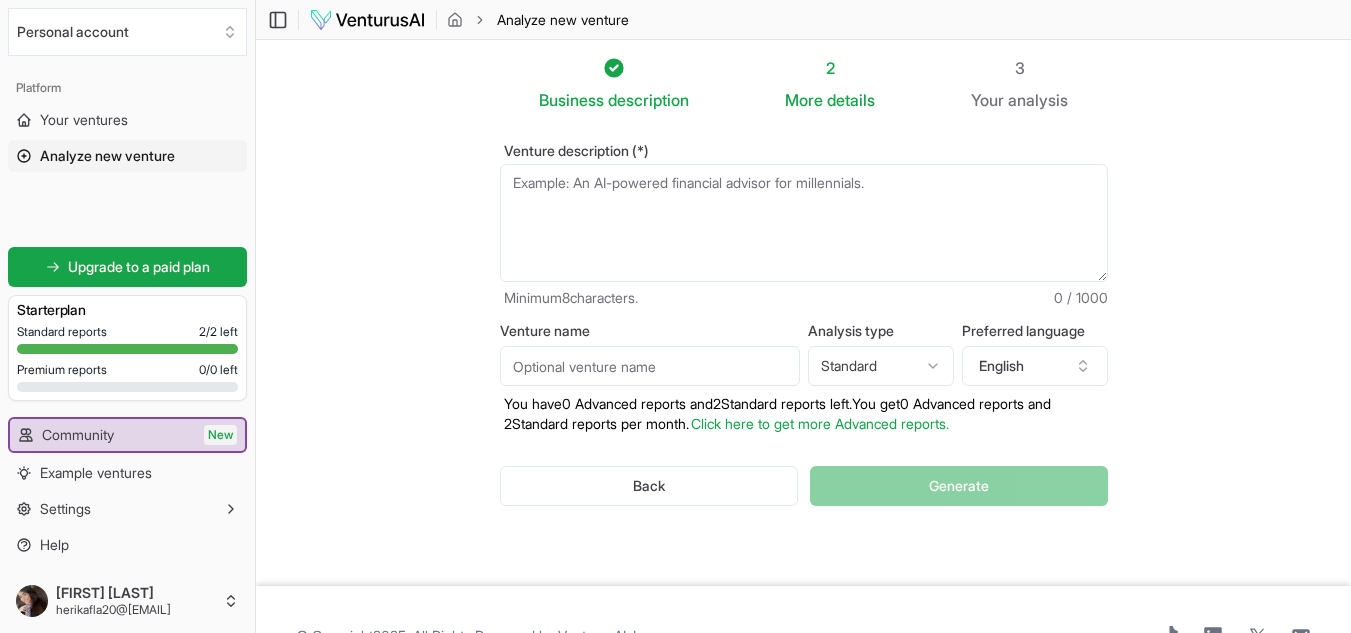 click on "Venture description (*)" at bounding box center (804, 223) 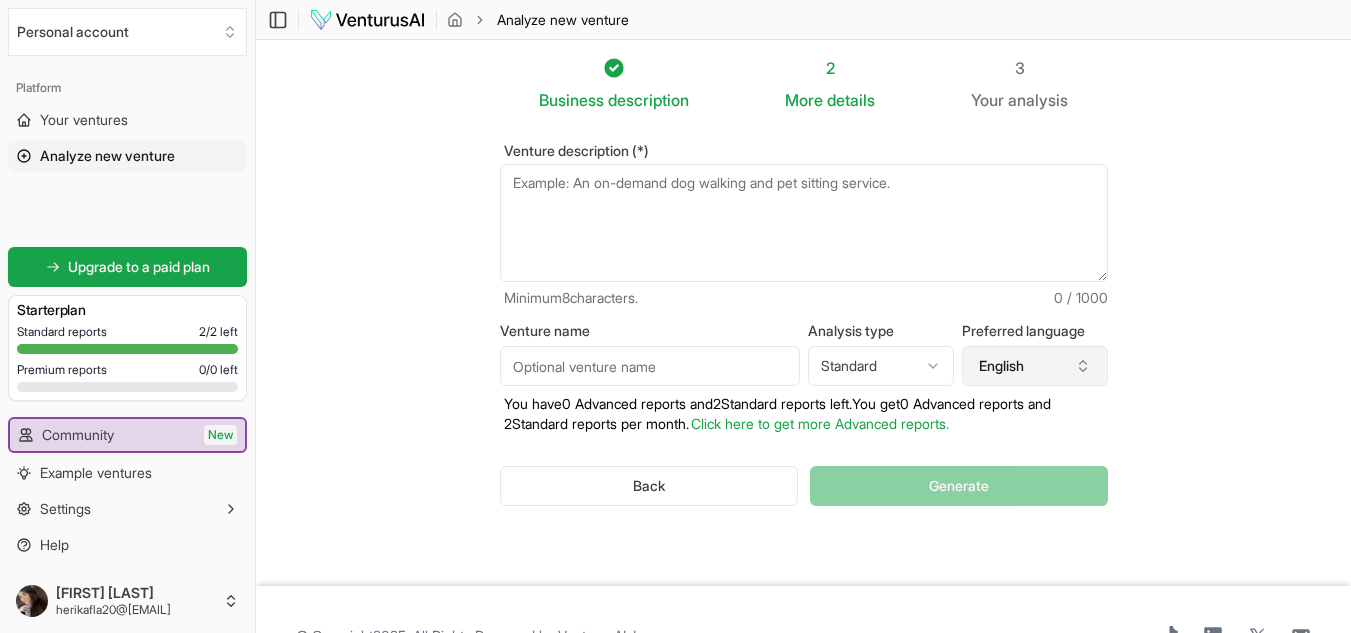click on "English" at bounding box center [1035, 366] 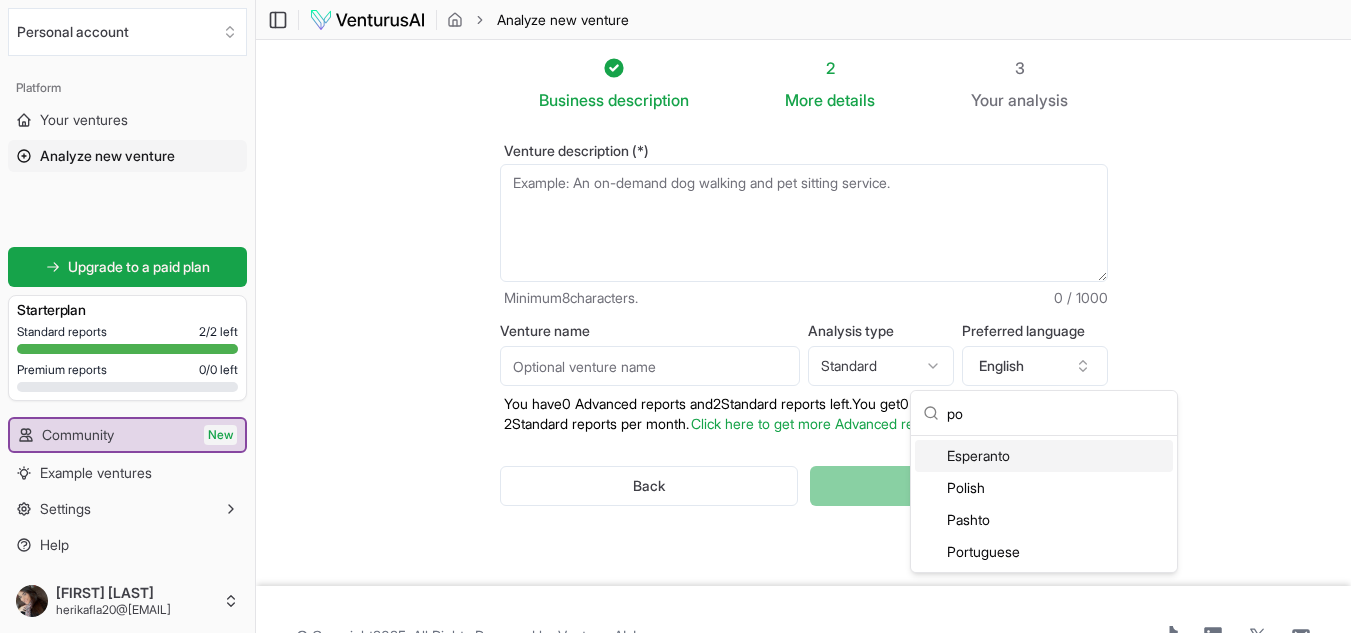 scroll, scrollTop: 0, scrollLeft: 0, axis: both 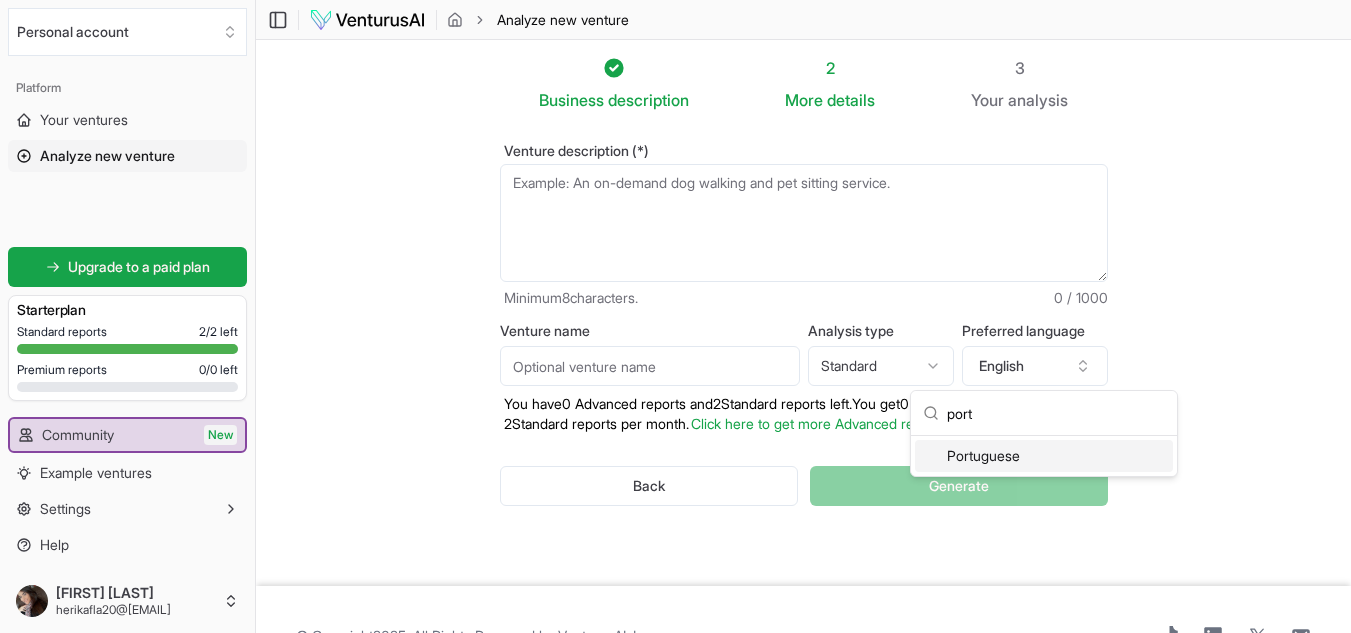 type on "port" 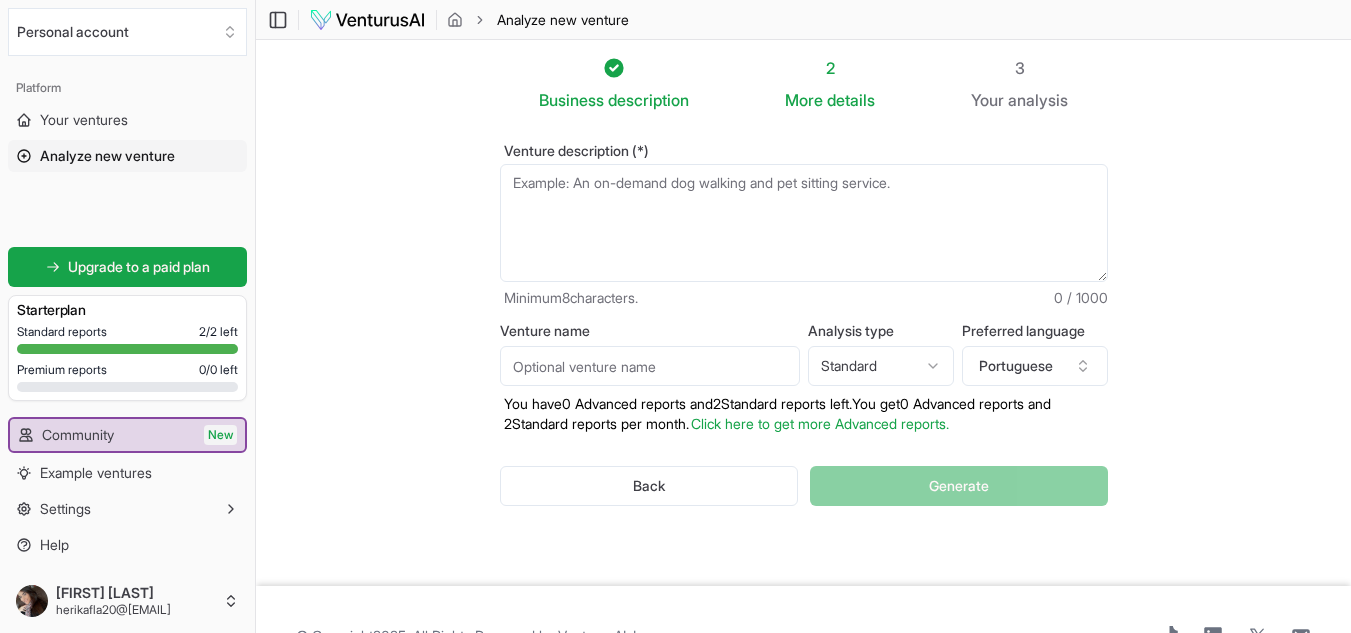 click on "We value your privacy We use cookies to enhance your browsing experience, serve personalized ads or content, and analyze our traffic. By clicking "Accept All", you consent to our use of cookies. Customize    Accept All Customize Consent Preferences   We use cookies to help you navigate efficiently and perform certain functions. You will find detailed information about all cookies under each consent category below. The cookies that are categorized as "Necessary" are stored on your browser as they are essential for enabling the basic functionalities of the site. ...  Show more Necessary Always Active Necessary cookies are required to enable the basic features of this site, such as providing secure log-in or adjusting your consent preferences. These cookies do not store any personally identifiable data. Cookie cookieyes-consent Duration 1 year Description Cookie __cf_bm Duration 1 hour Description This cookie, set by Cloudflare, is used to support Cloudflare Bot Management.  Cookie _cfuvid Duration session lidc" at bounding box center [675, 316] 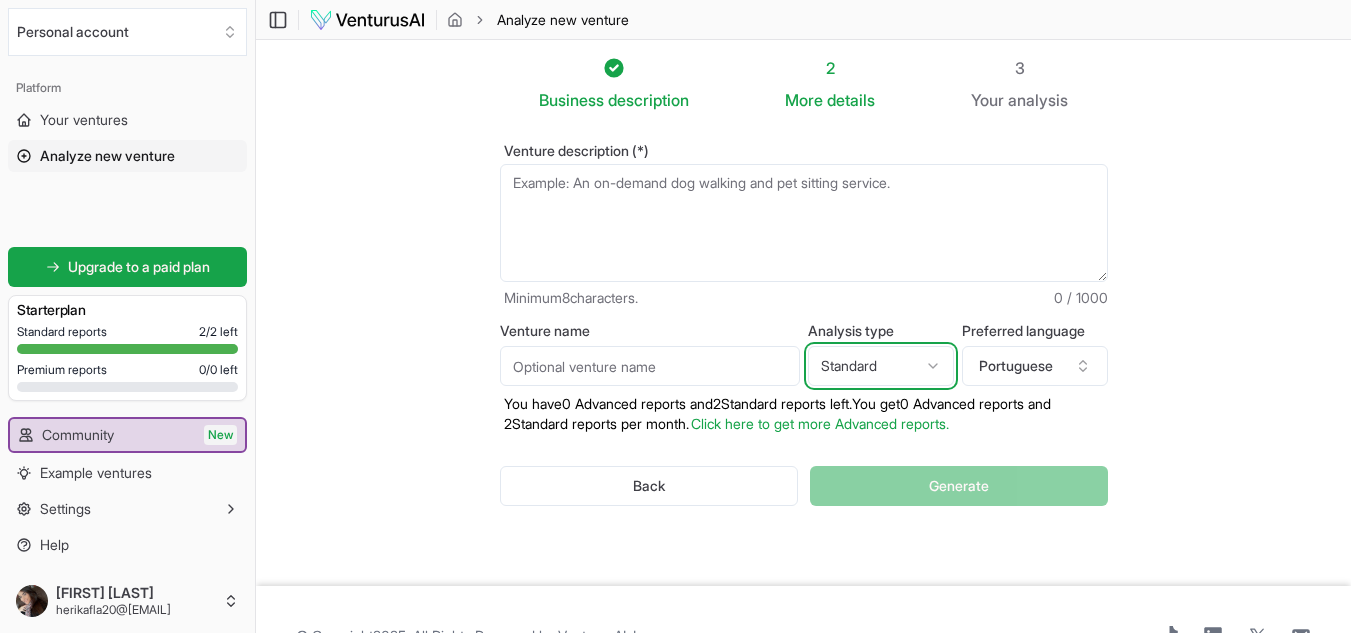 click on "We value your privacy We use cookies to enhance your browsing experience, serve personalized ads or content, and analyze our traffic. By clicking "Accept All", you consent to our use of cookies. Customize    Accept All Customize Consent Preferences   We use cookies to help you navigate efficiently and perform certain functions. You will find detailed information about all cookies under each consent category below. The cookies that are categorized as "Necessary" are stored on your browser as they are essential for enabling the basic functionalities of the site. ...  Show more Necessary Always Active Necessary cookies are required to enable the basic features of this site, such as providing secure log-in or adjusting your consent preferences. These cookies do not store any personally identifiable data. Cookie cookieyes-consent Duration 1 year Description Cookie __cf_bm Duration 1 hour Description This cookie, set by Cloudflare, is used to support Cloudflare Bot Management.  Cookie _cfuvid Duration session lidc" at bounding box center (675, 316) 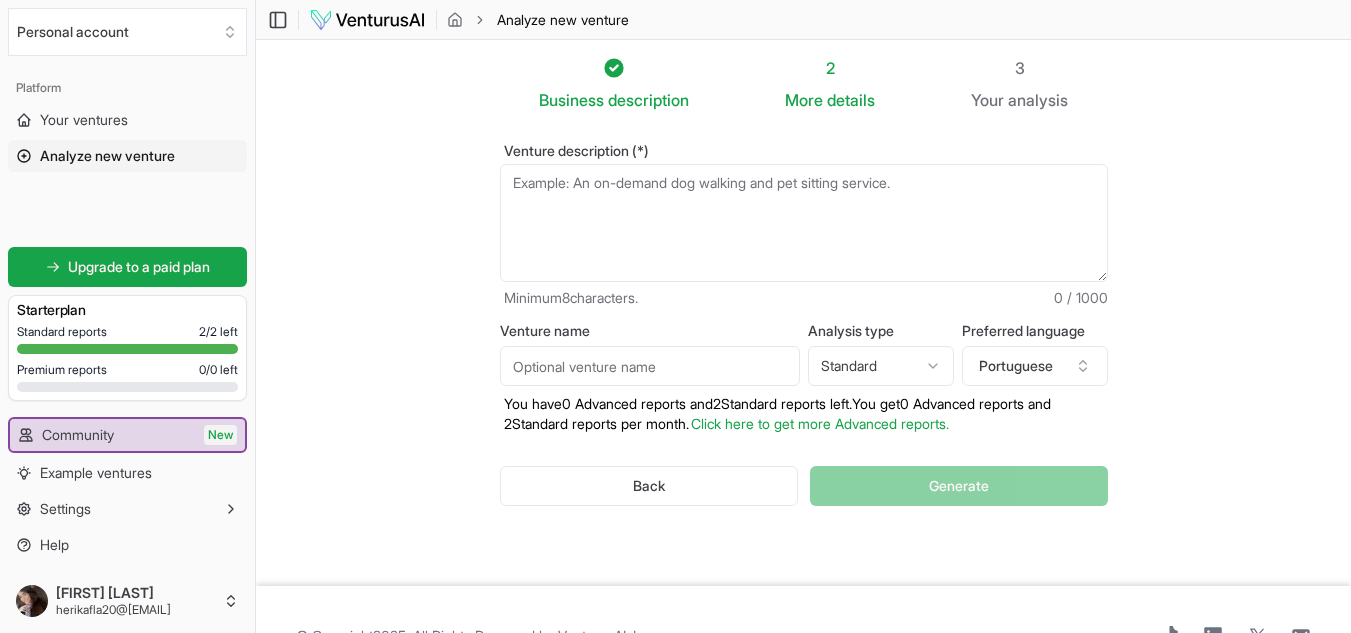 click on "Venture name" at bounding box center [650, 366] 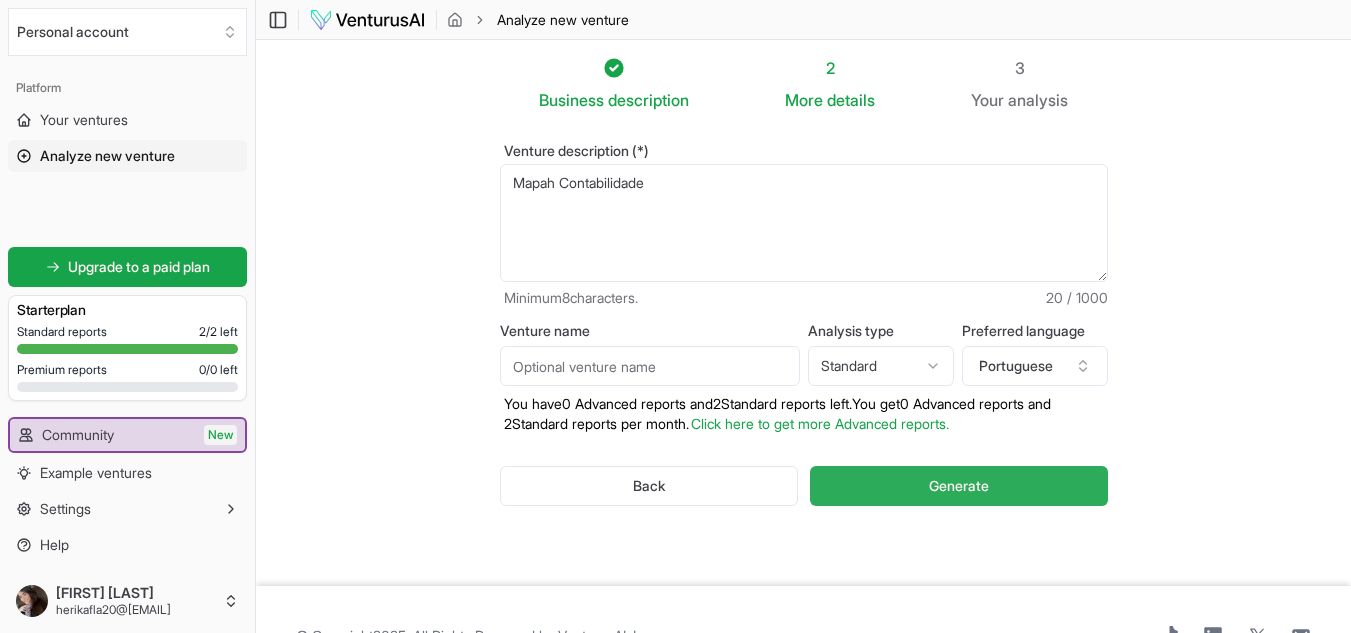 type on "Mapah Contabilidade" 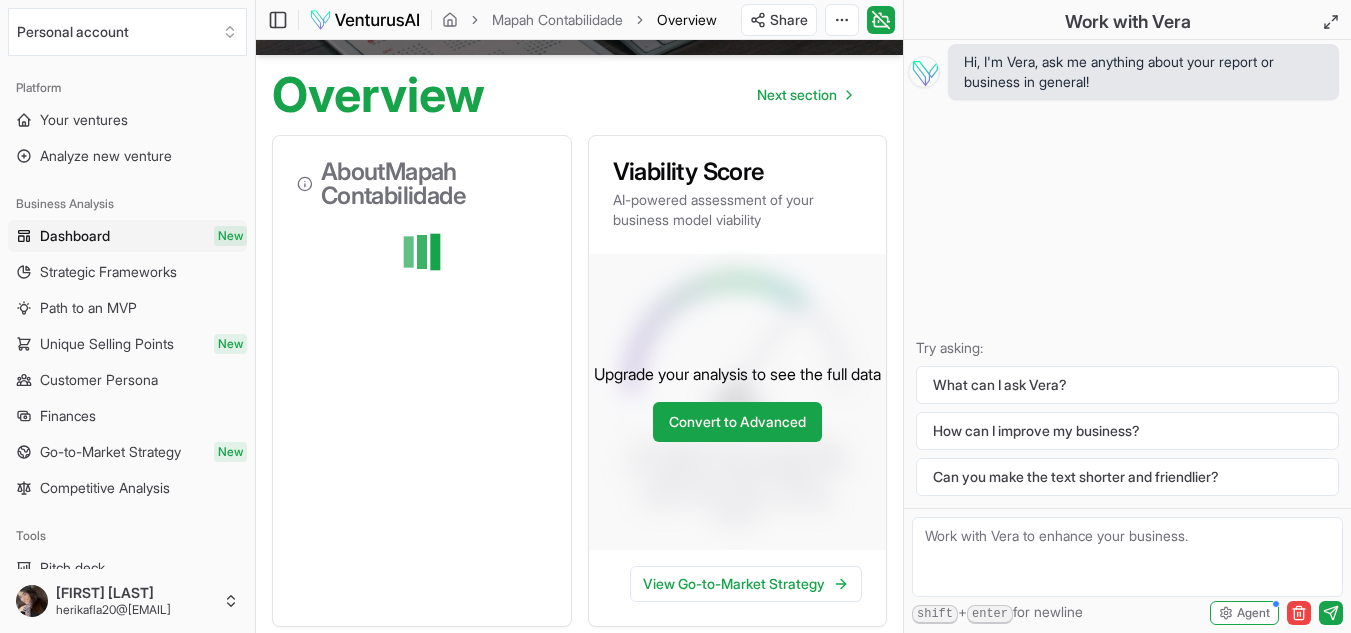 scroll, scrollTop: 200, scrollLeft: 0, axis: vertical 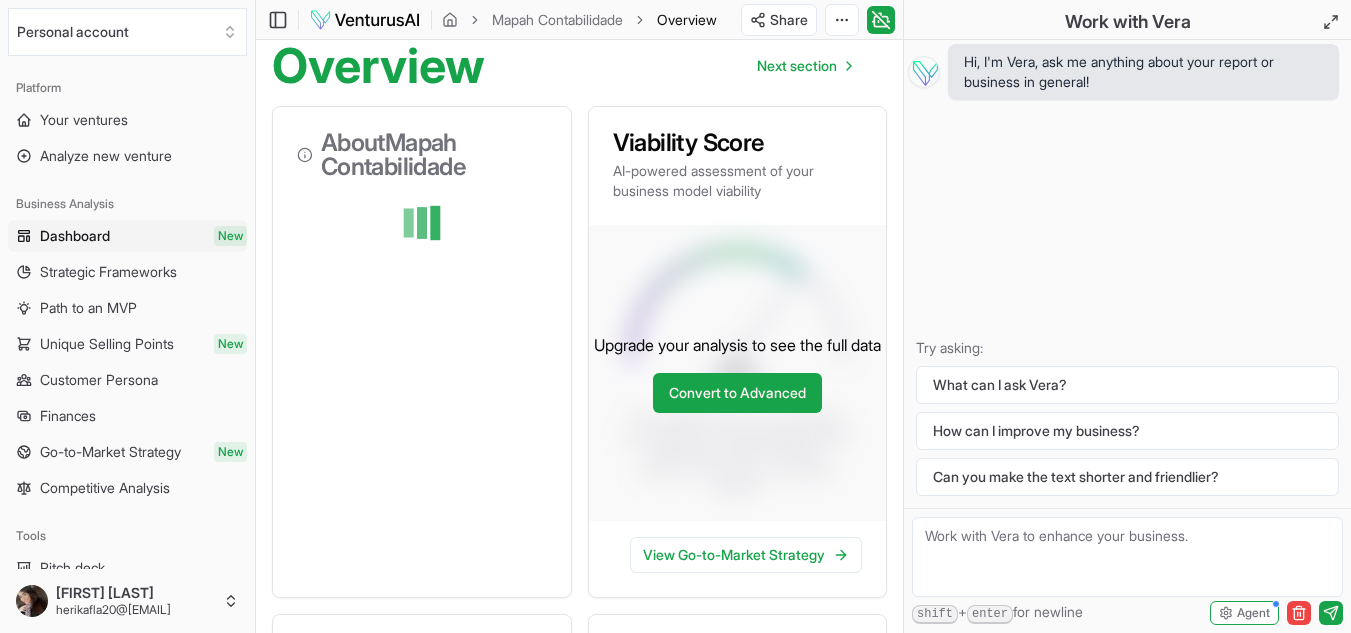click at bounding box center [422, 223] 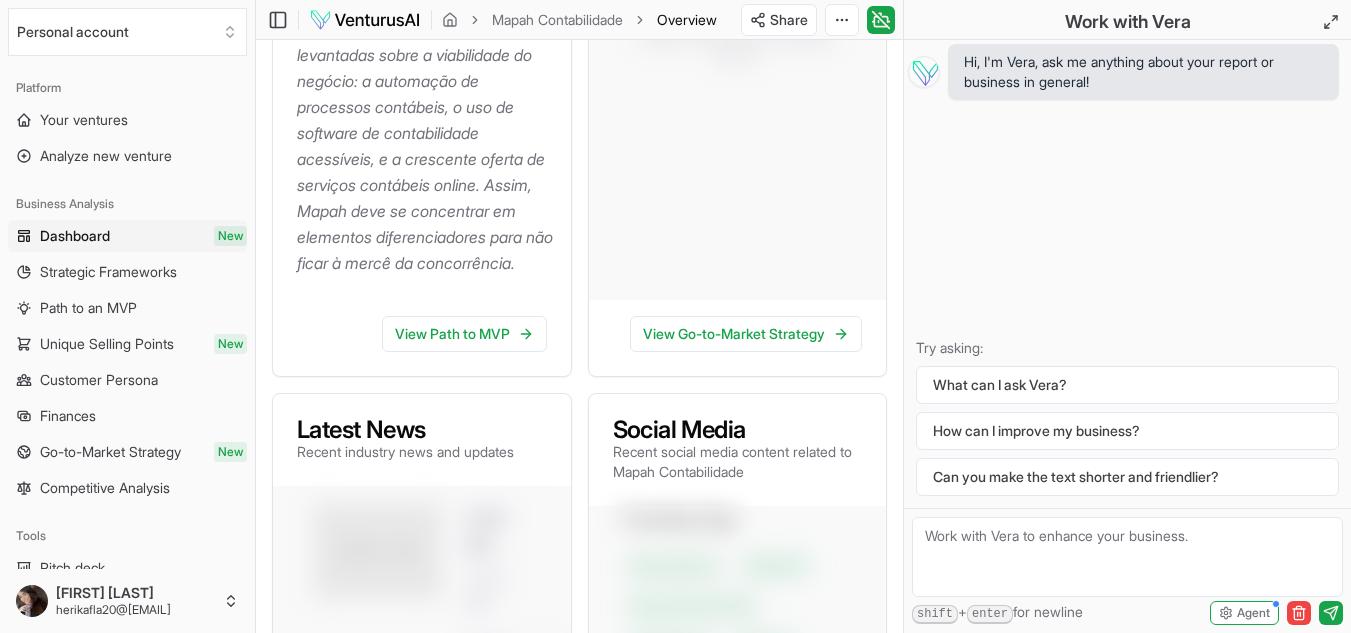 scroll, scrollTop: 900, scrollLeft: 0, axis: vertical 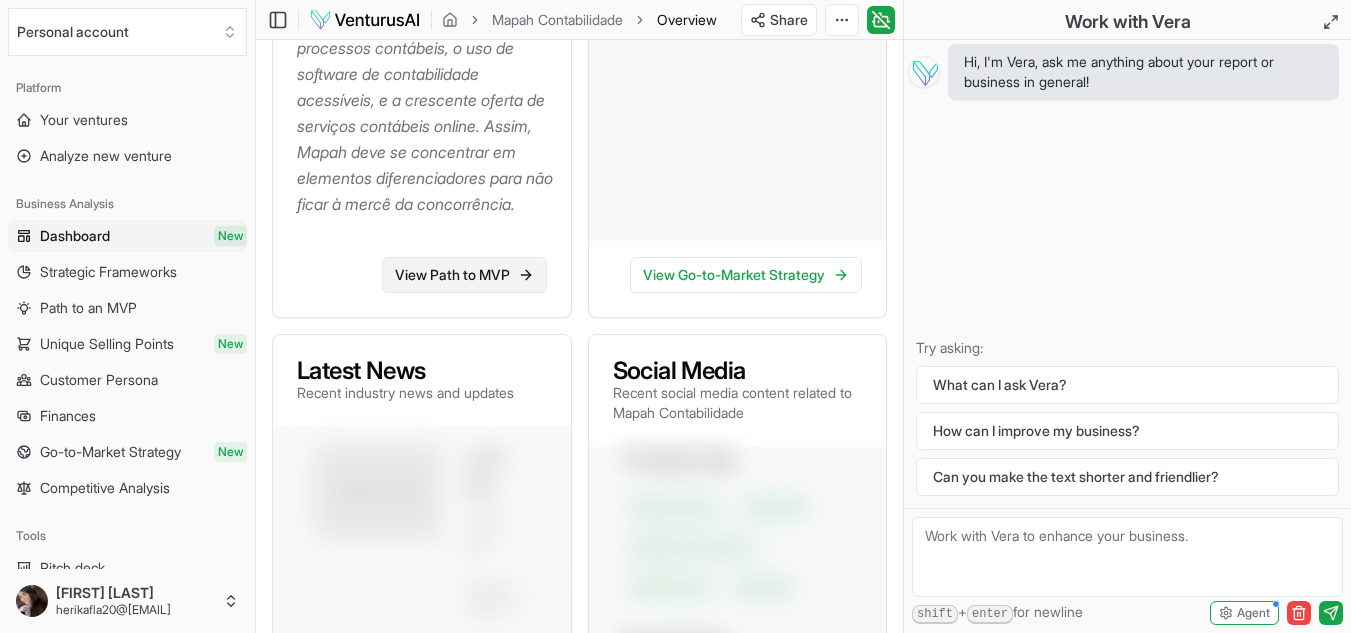click on "View Path to MVP" at bounding box center [464, 275] 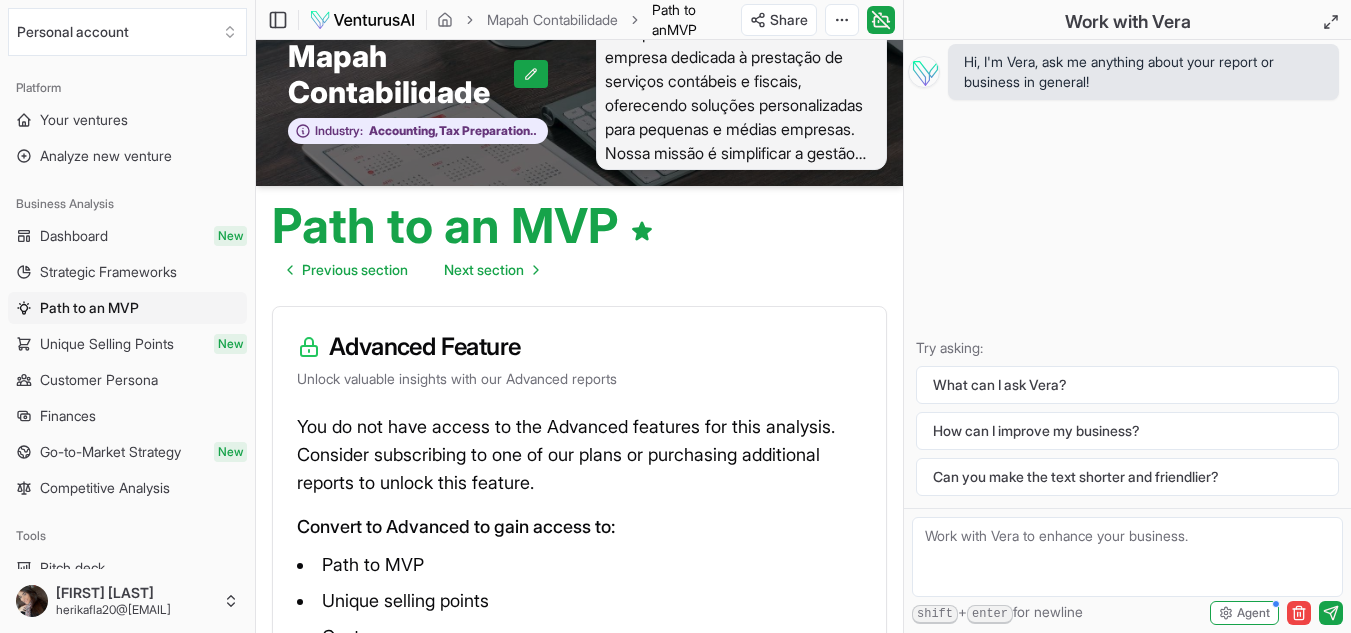scroll, scrollTop: 0, scrollLeft: 0, axis: both 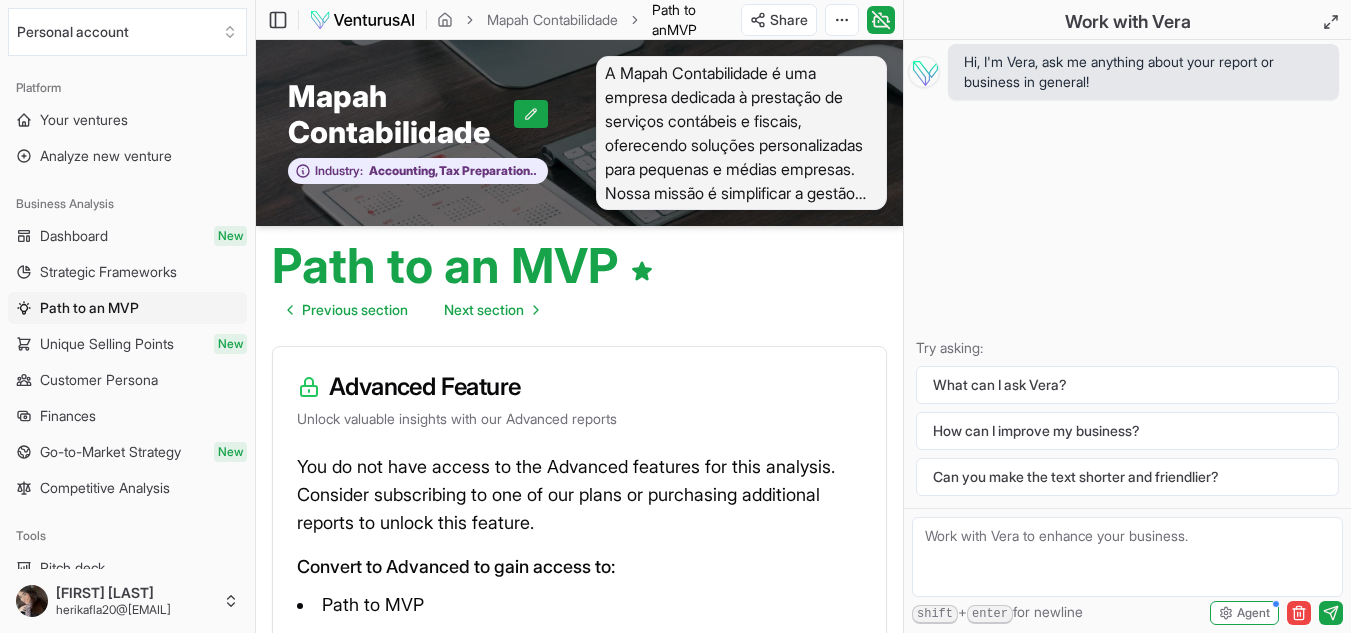 drag, startPoint x: 642, startPoint y: 114, endPoint x: 561, endPoint y: 160, distance: 93.15041 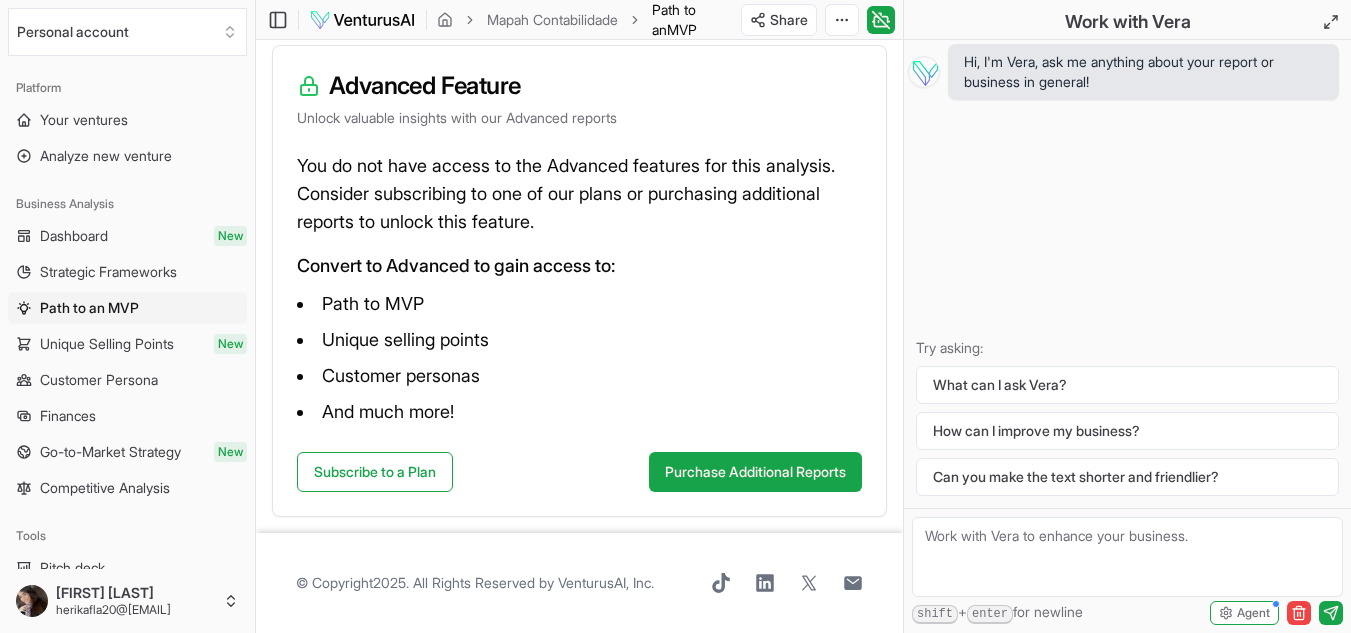 scroll, scrollTop: 0, scrollLeft: 0, axis: both 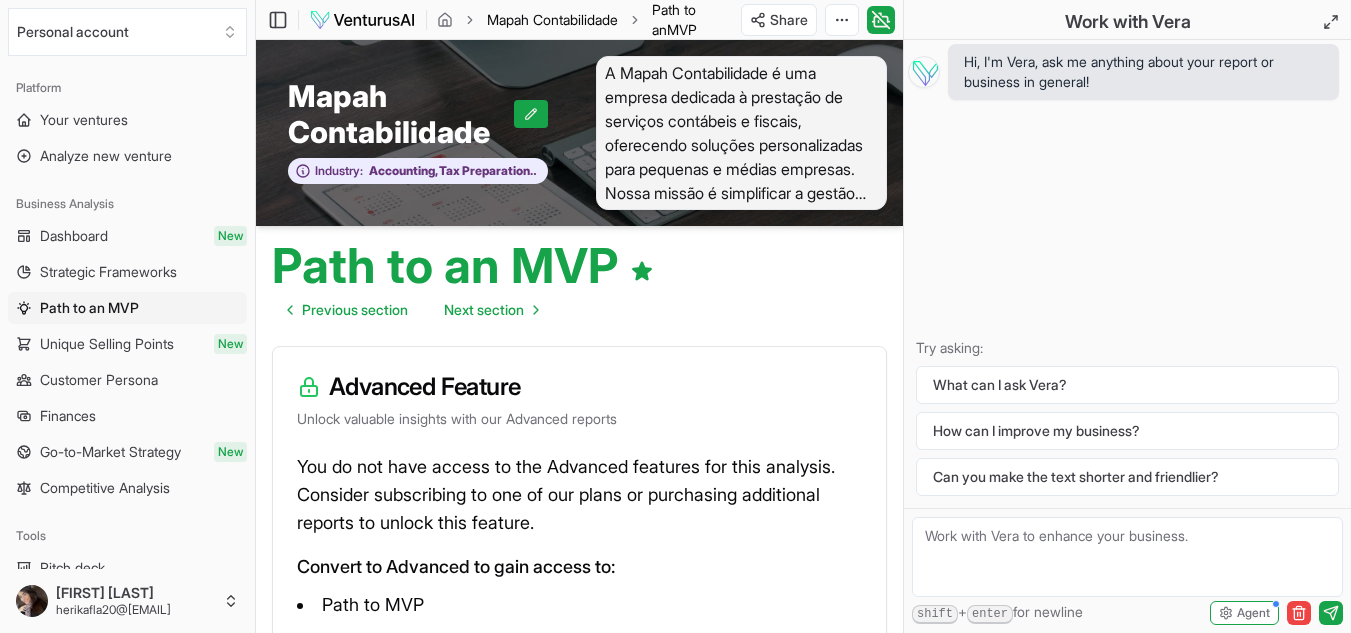 click on "Mapah Contabilidade" at bounding box center (552, 20) 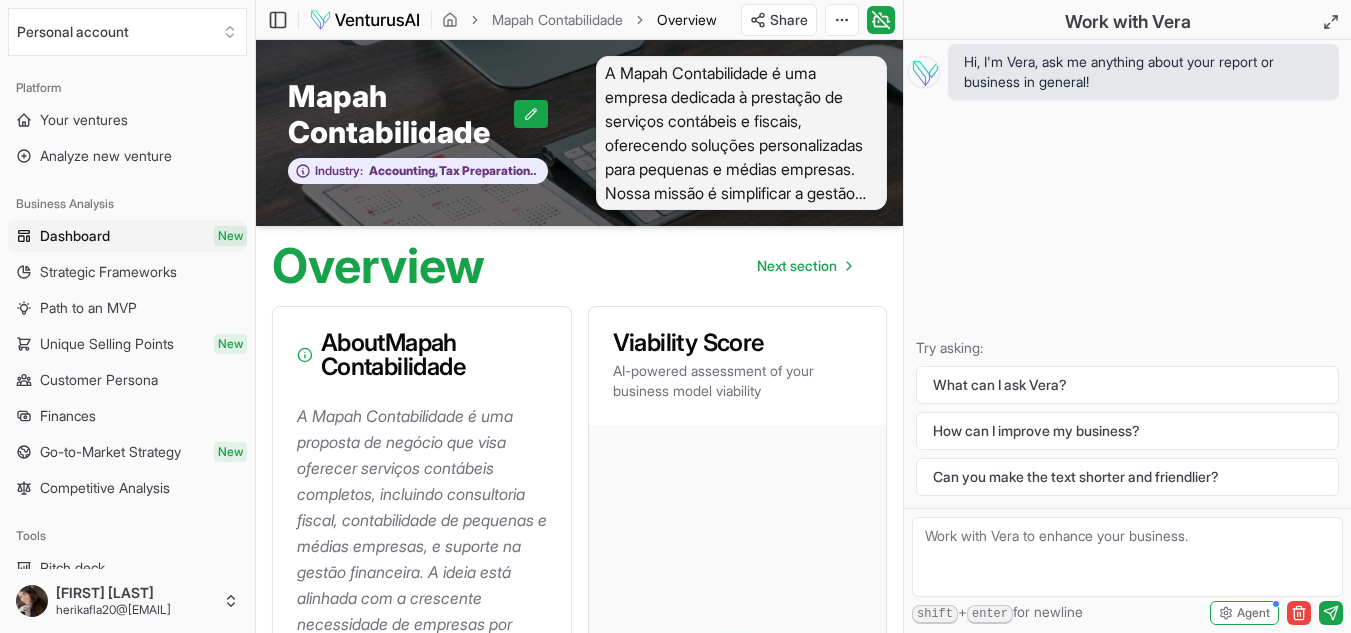 click on "AI-powered assessment of your business model viability" at bounding box center [738, 381] 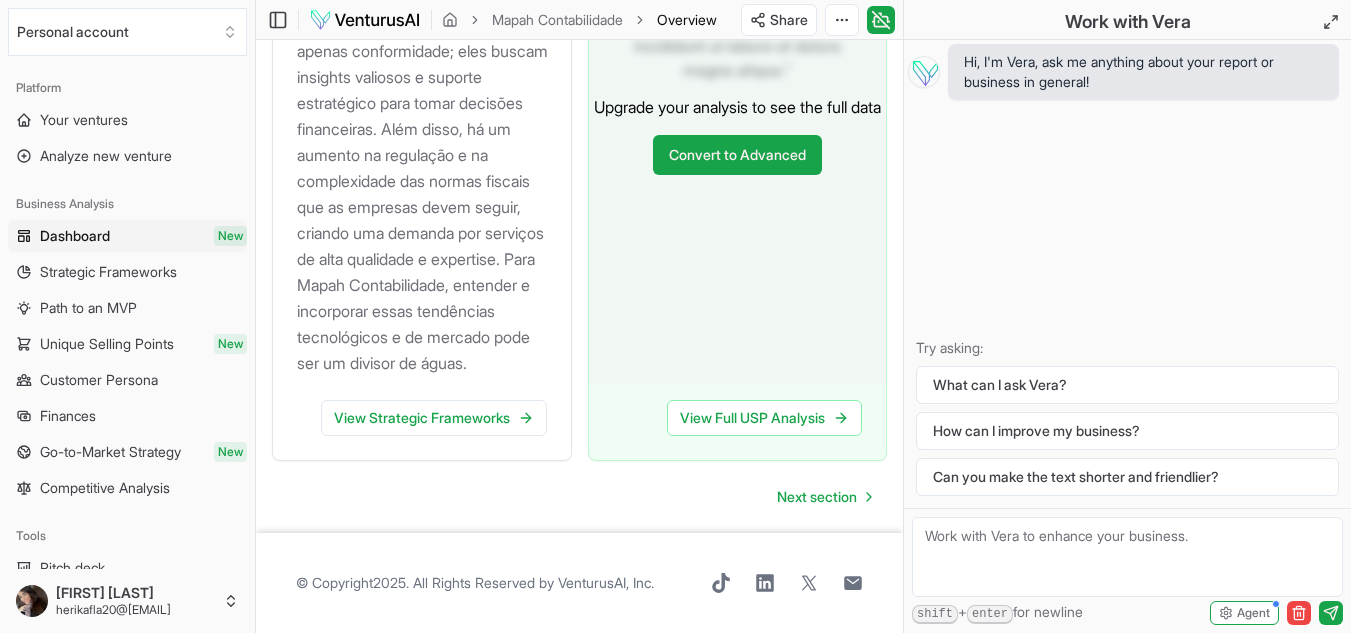 scroll, scrollTop: 2741, scrollLeft: 0, axis: vertical 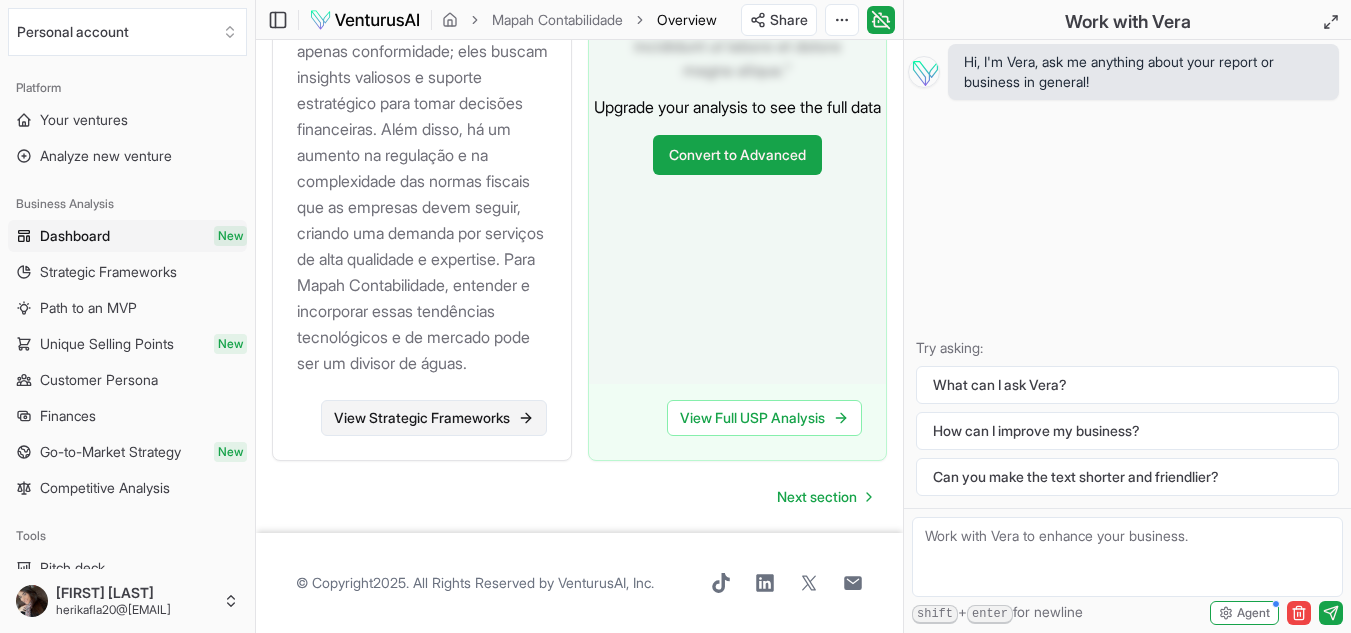click on "View Strategic Frameworks" at bounding box center [434, 418] 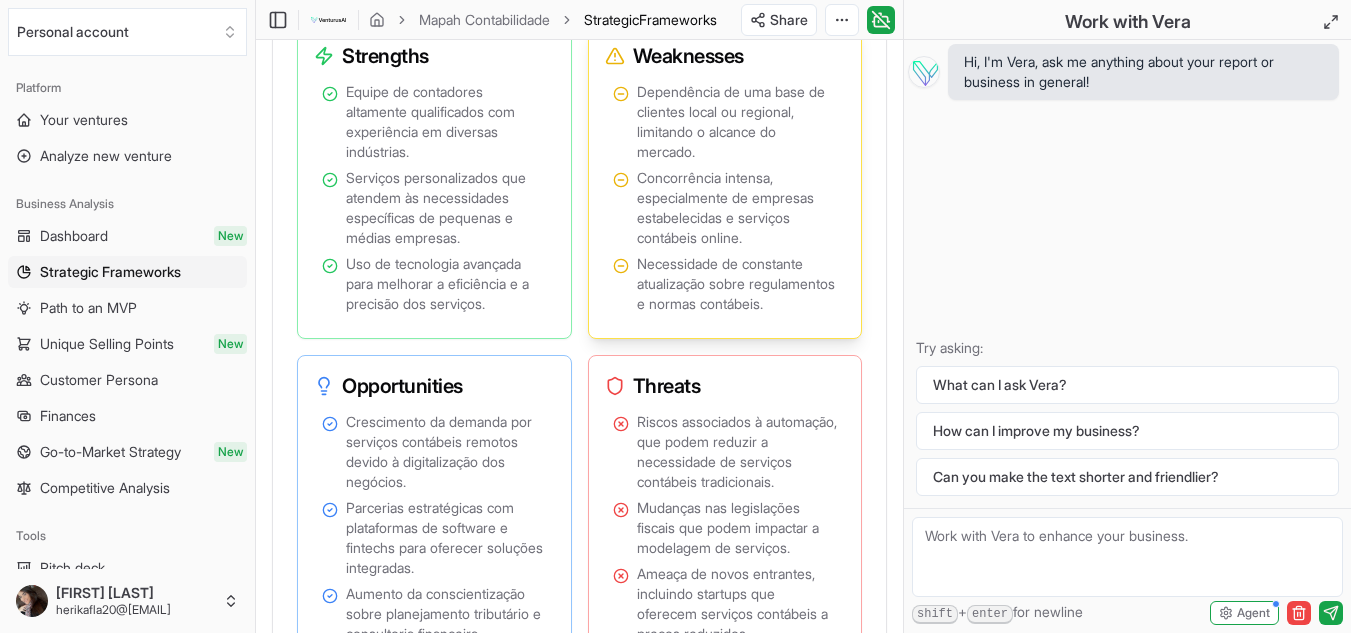 scroll, scrollTop: 1900, scrollLeft: 0, axis: vertical 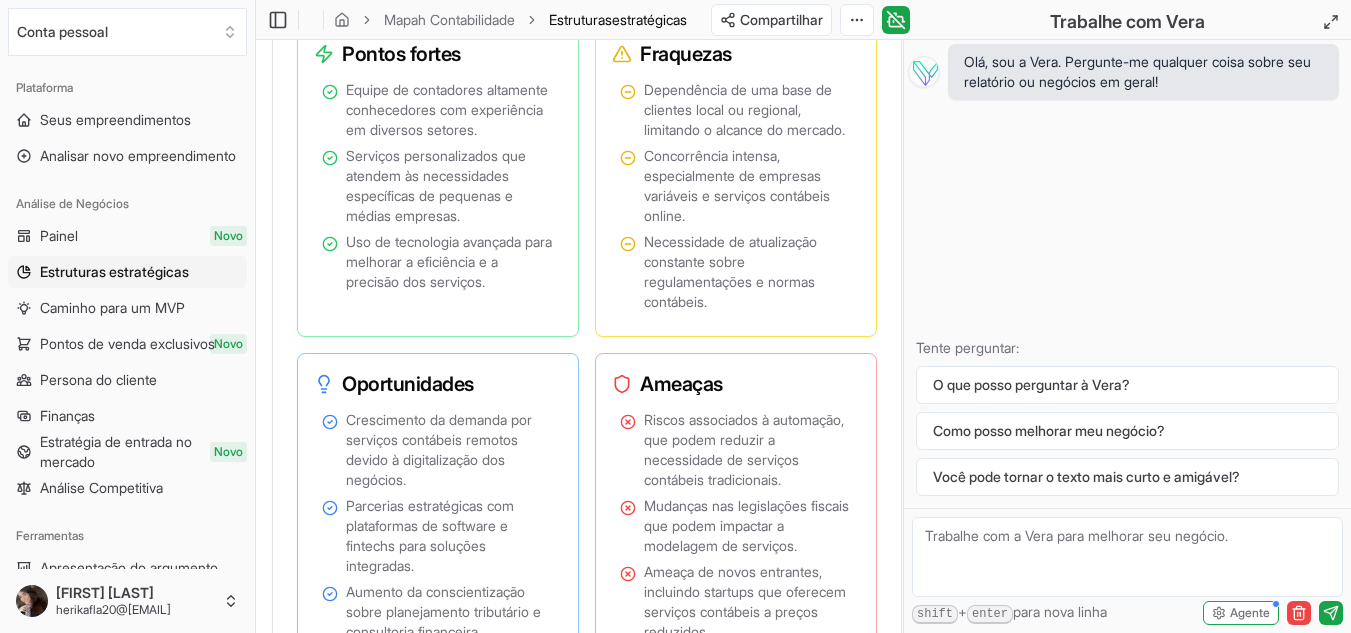 click on "Olá, sou a Vera. Pergunte-me qualquer coisa sobre seu relatório ou negócios em geral! Tente perguntar: O que posso perguntar à Vera? Como posso melhorar meu negócio? Você pode tornar o texto mais curto e amigável?" at bounding box center (1127, 274) 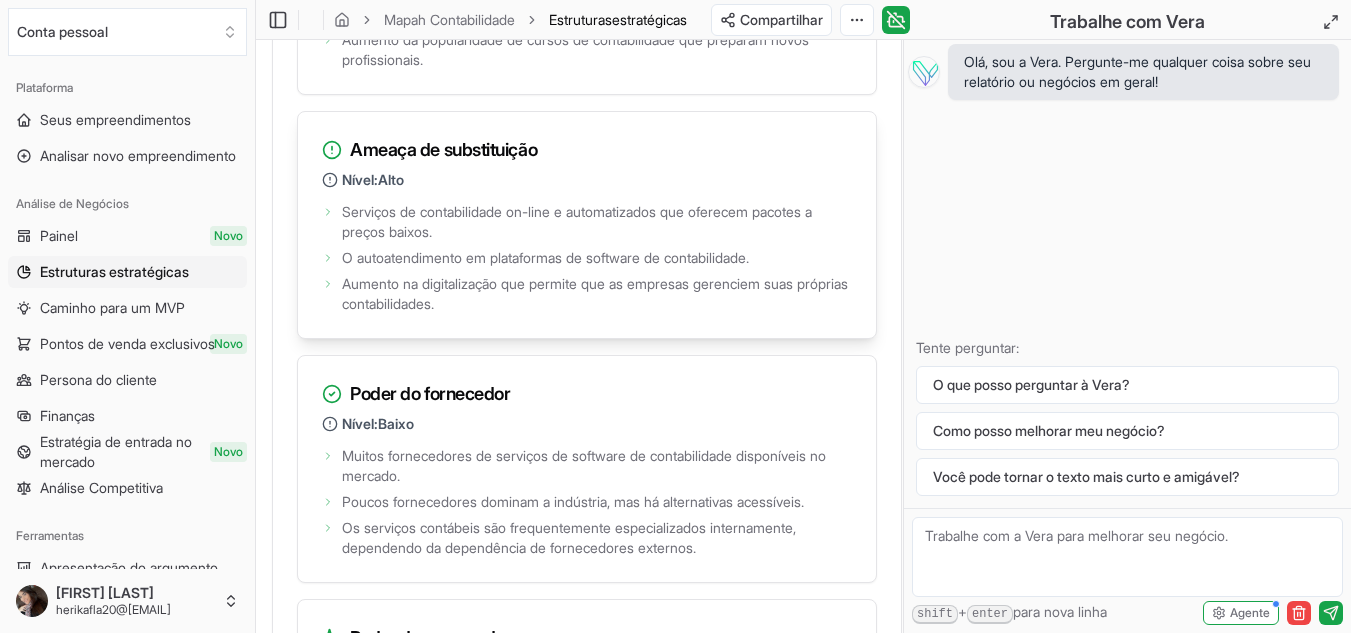 scroll, scrollTop: 4200, scrollLeft: 0, axis: vertical 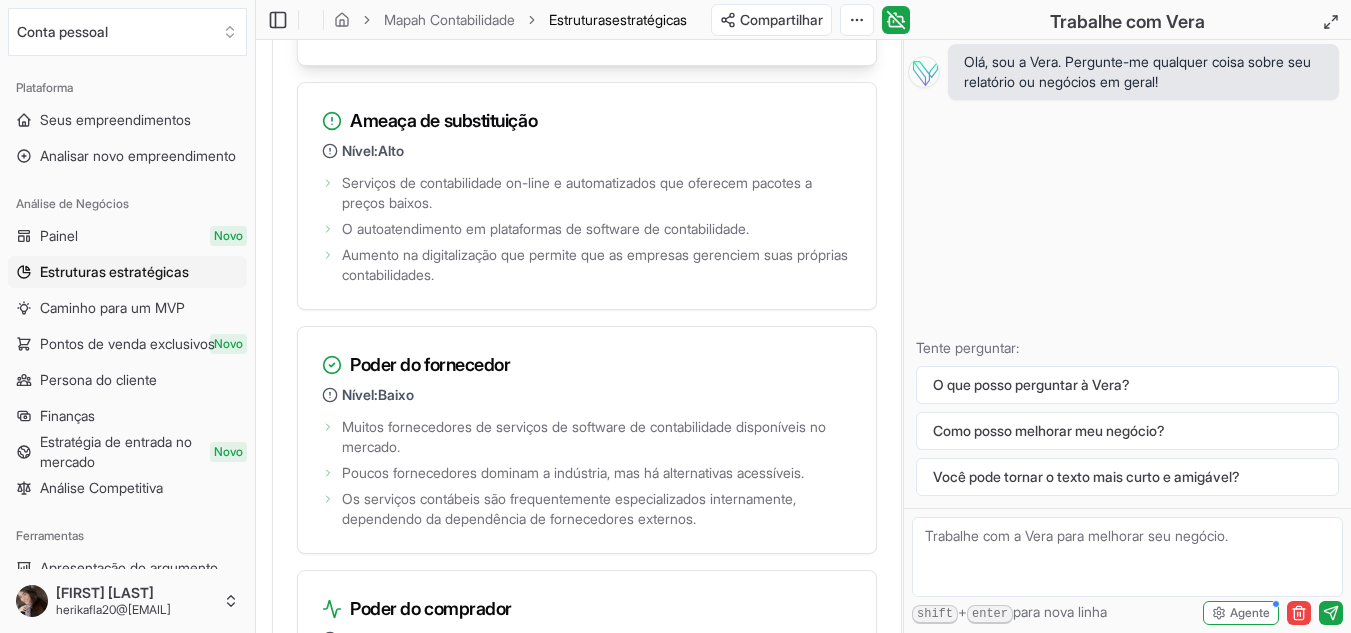drag, startPoint x: 408, startPoint y: 100, endPoint x: 521, endPoint y: 94, distance: 113.15918 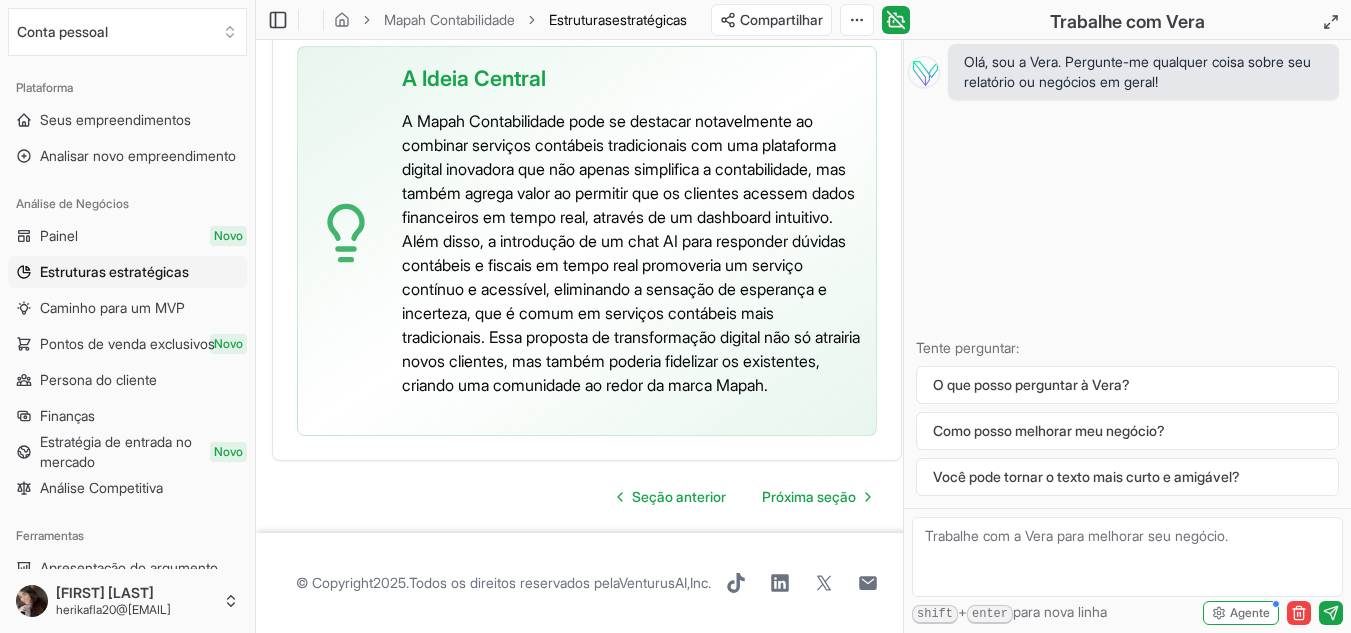 scroll, scrollTop: 6477, scrollLeft: 0, axis: vertical 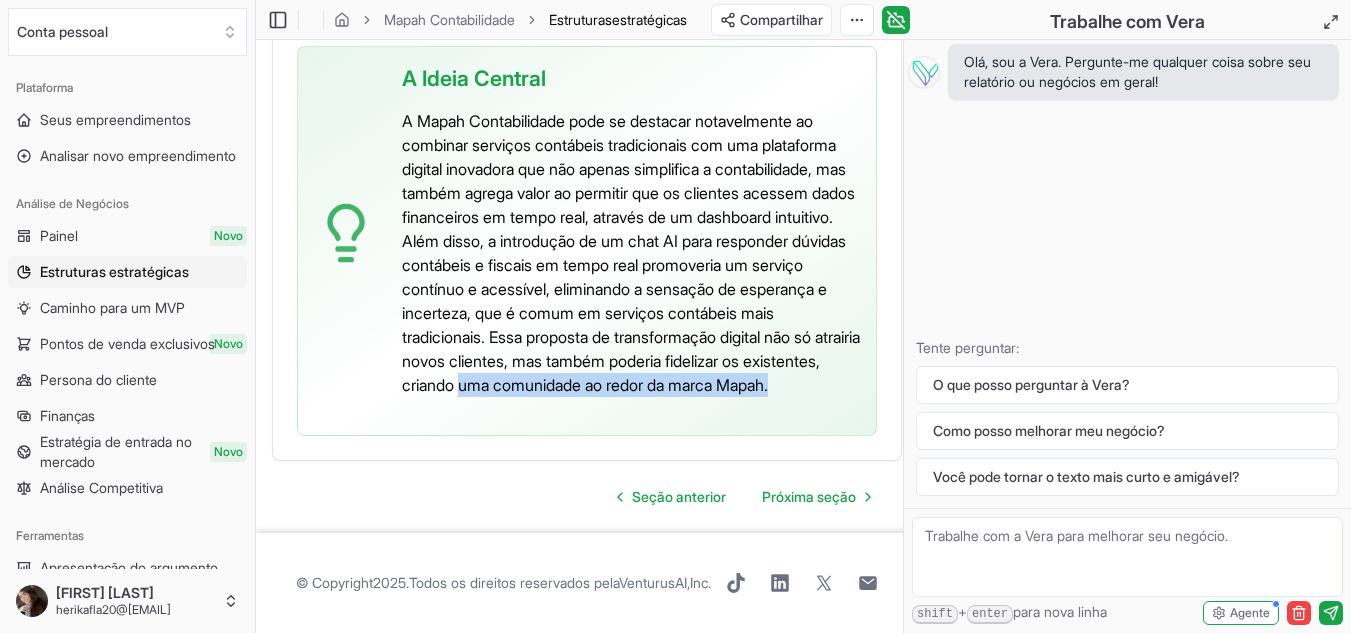 drag, startPoint x: 552, startPoint y: 336, endPoint x: 708, endPoint y: 387, distance: 164.12495 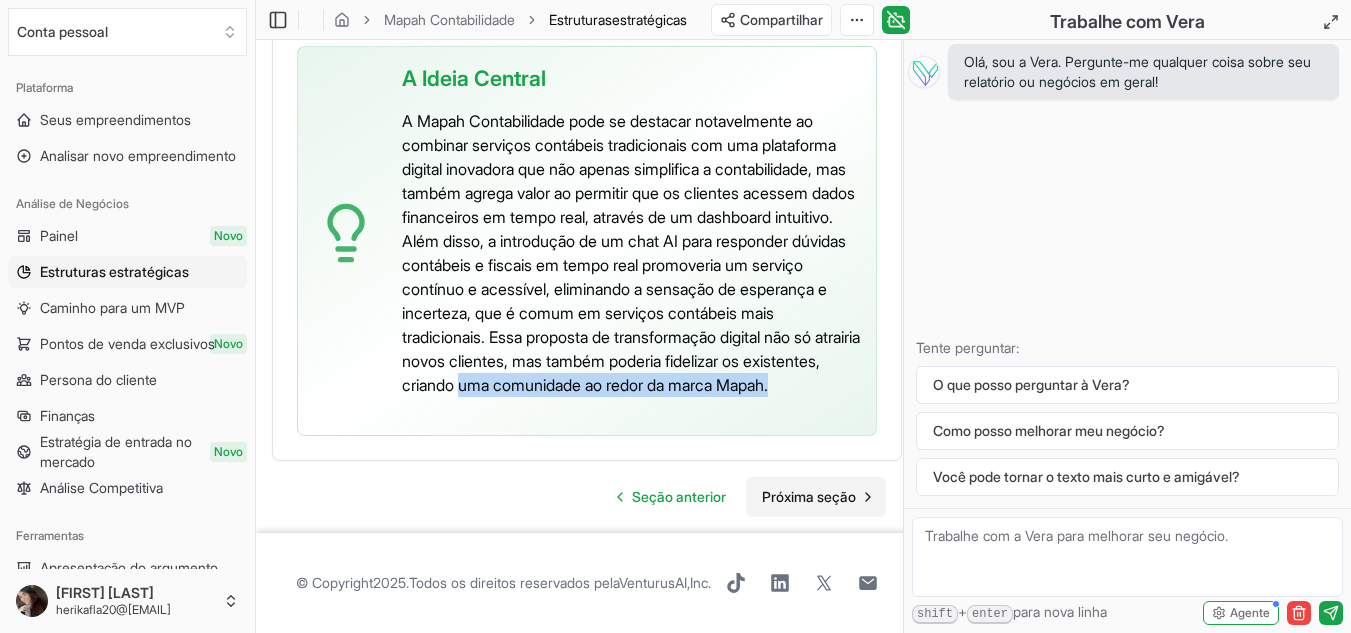 click on "Próxima seção" at bounding box center (809, 496) 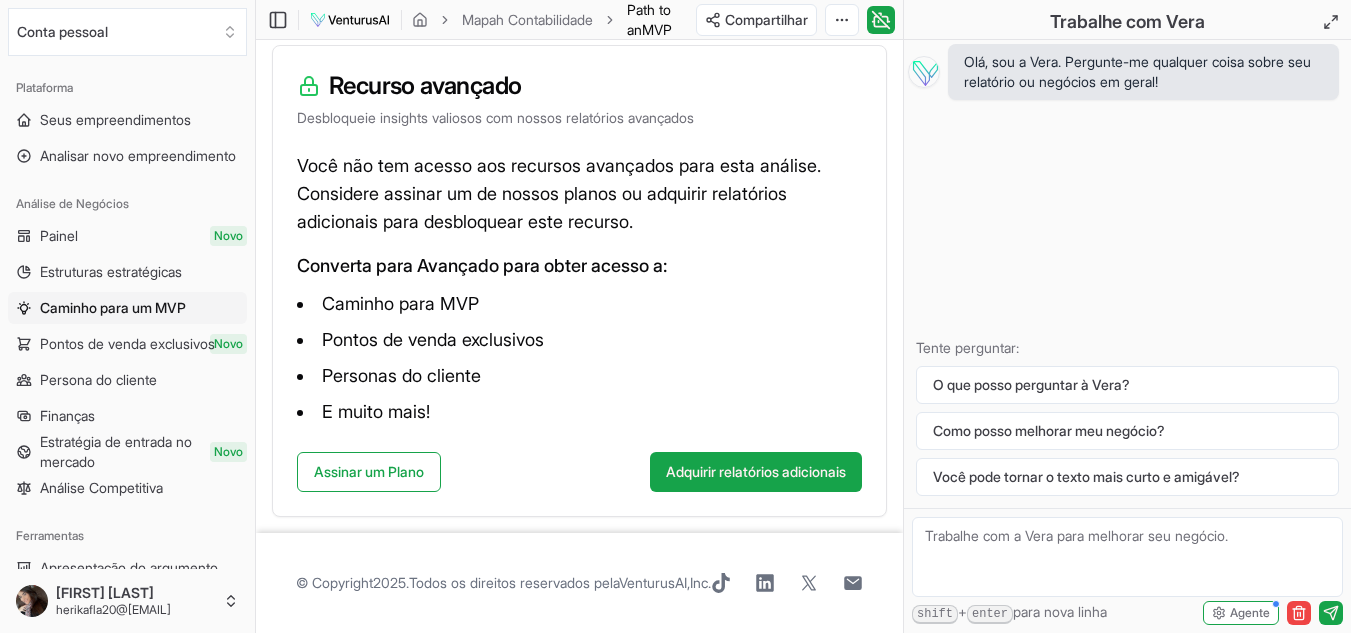 scroll, scrollTop: 321, scrollLeft: 0, axis: vertical 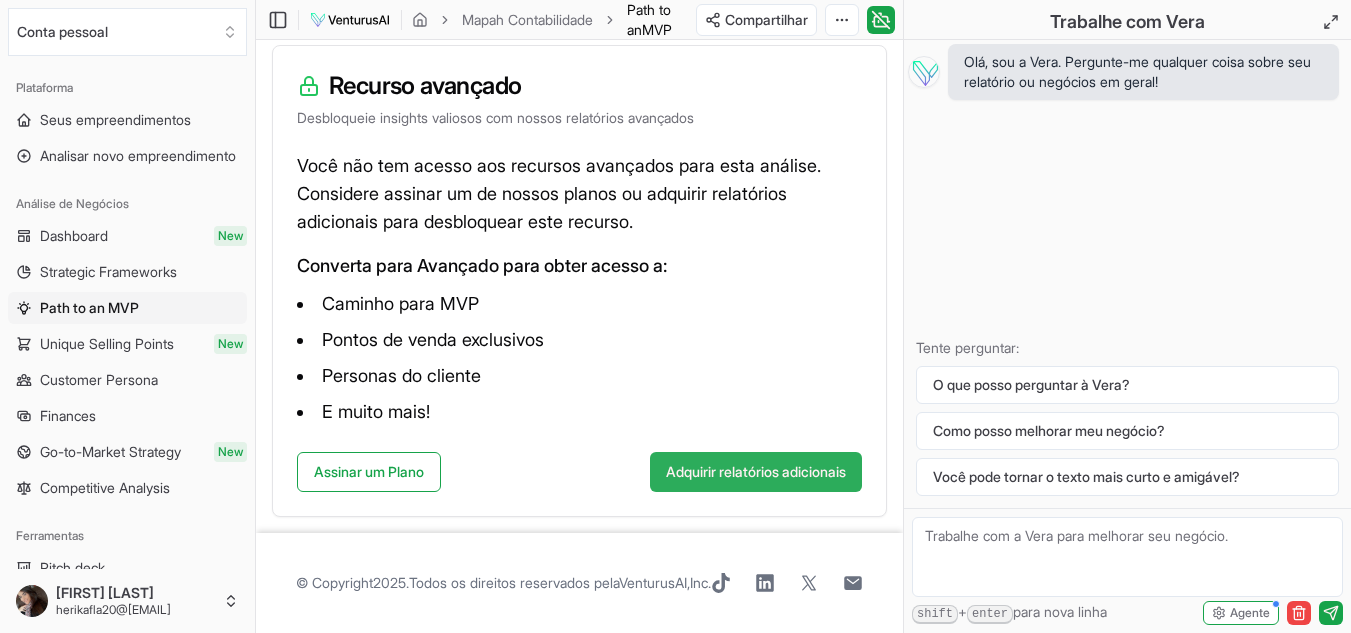 click on "Adquirir relatórios adicionais" at bounding box center [756, 471] 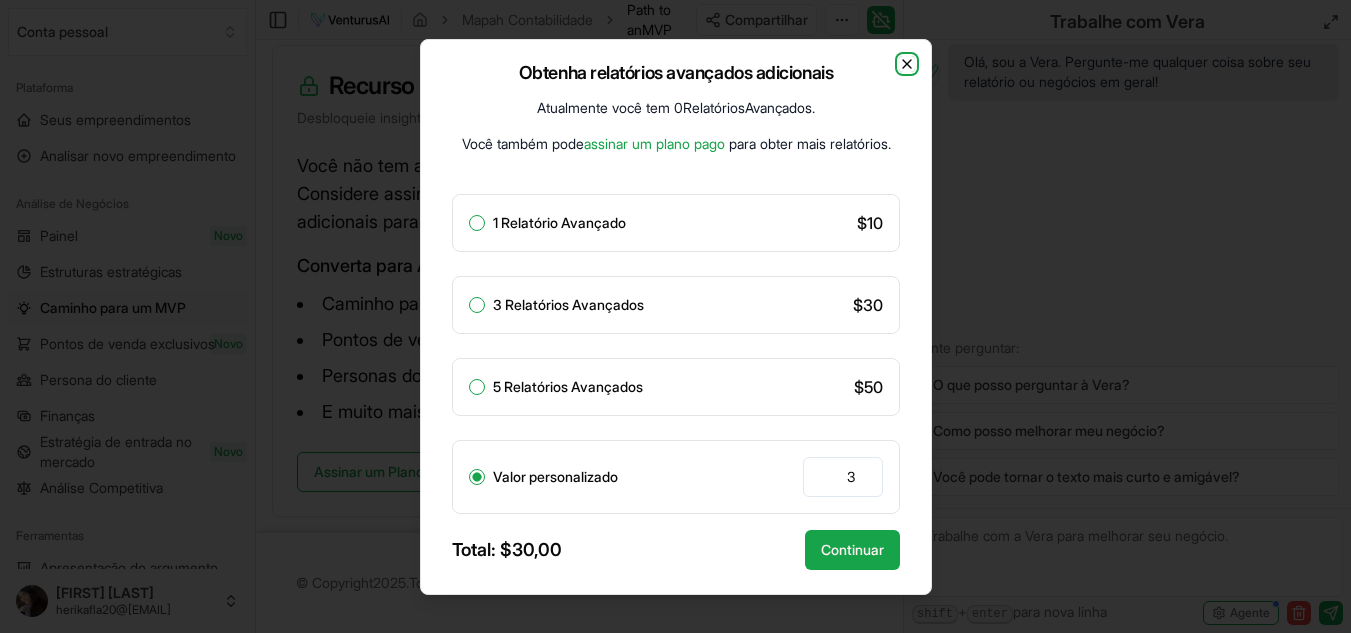 click 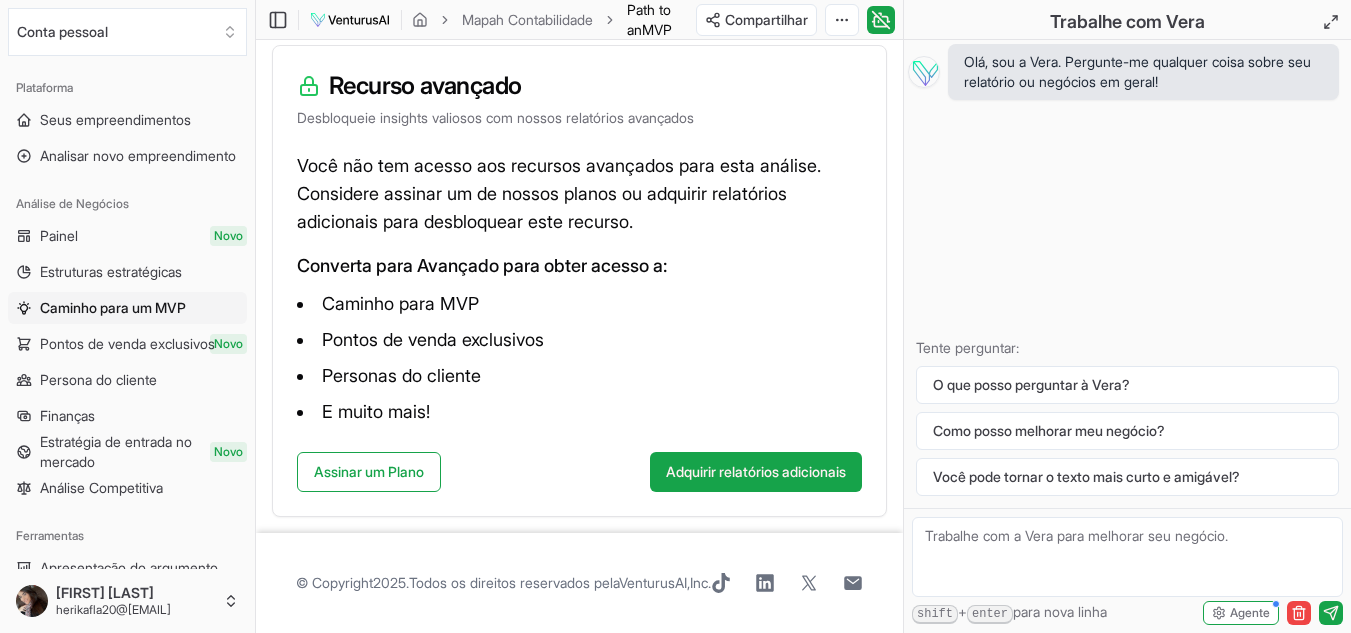 scroll, scrollTop: 0, scrollLeft: 0, axis: both 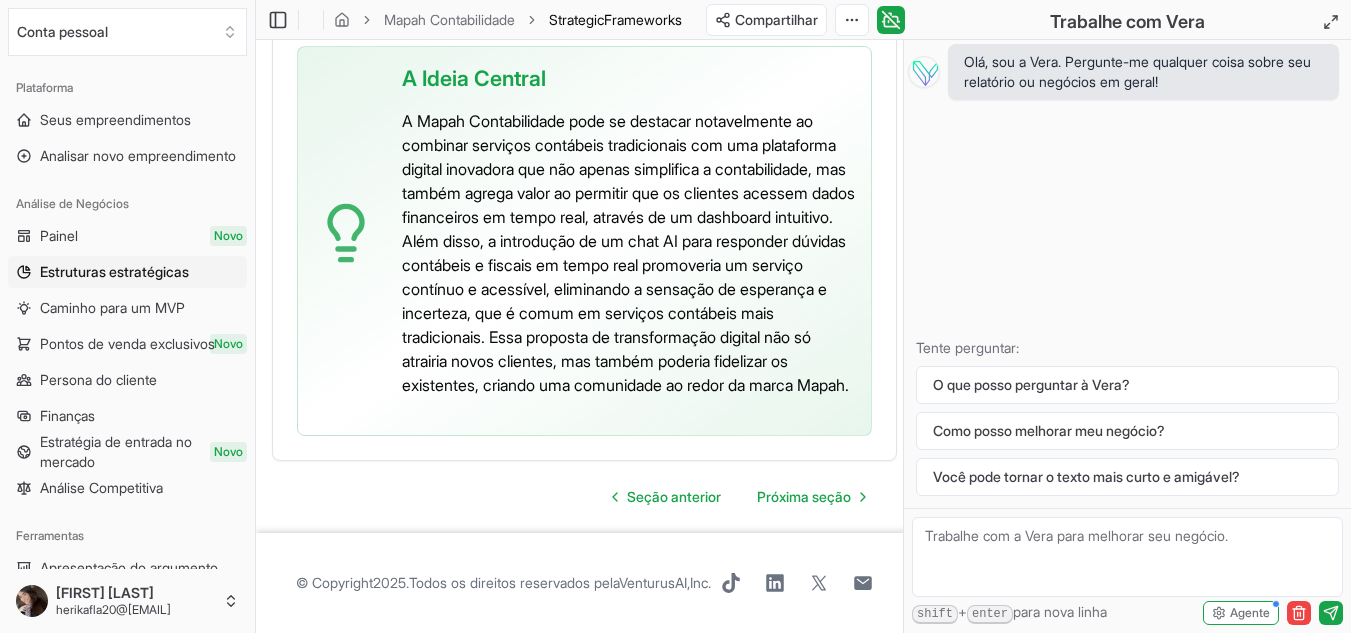 drag, startPoint x: 387, startPoint y: 255, endPoint x: 562, endPoint y: 258, distance: 175.02571 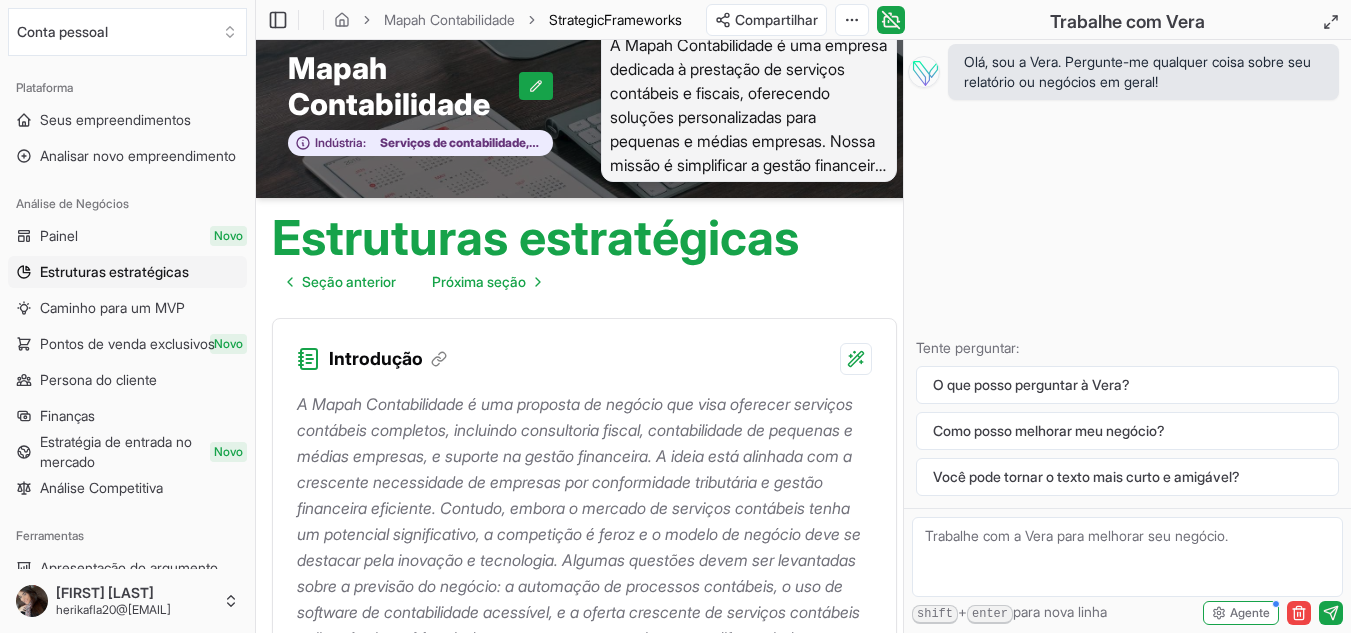 scroll, scrollTop: 0, scrollLeft: 0, axis: both 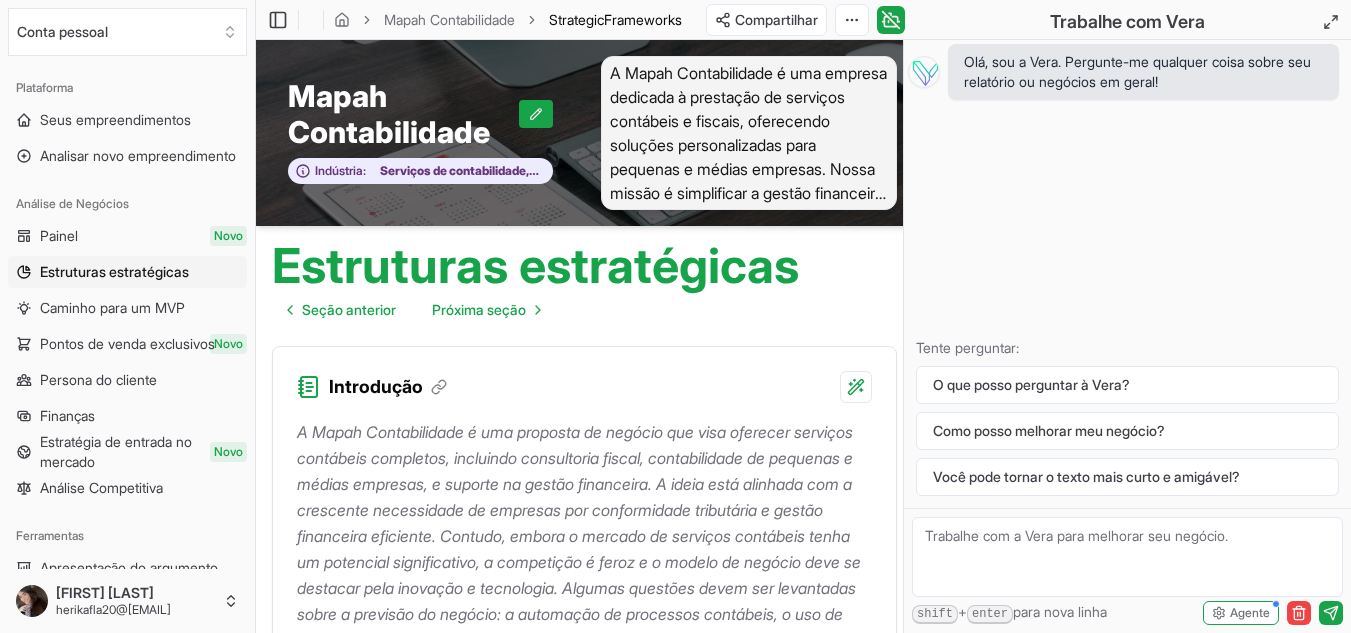 drag, startPoint x: 1246, startPoint y: 18, endPoint x: 832, endPoint y: 299, distance: 500.35687 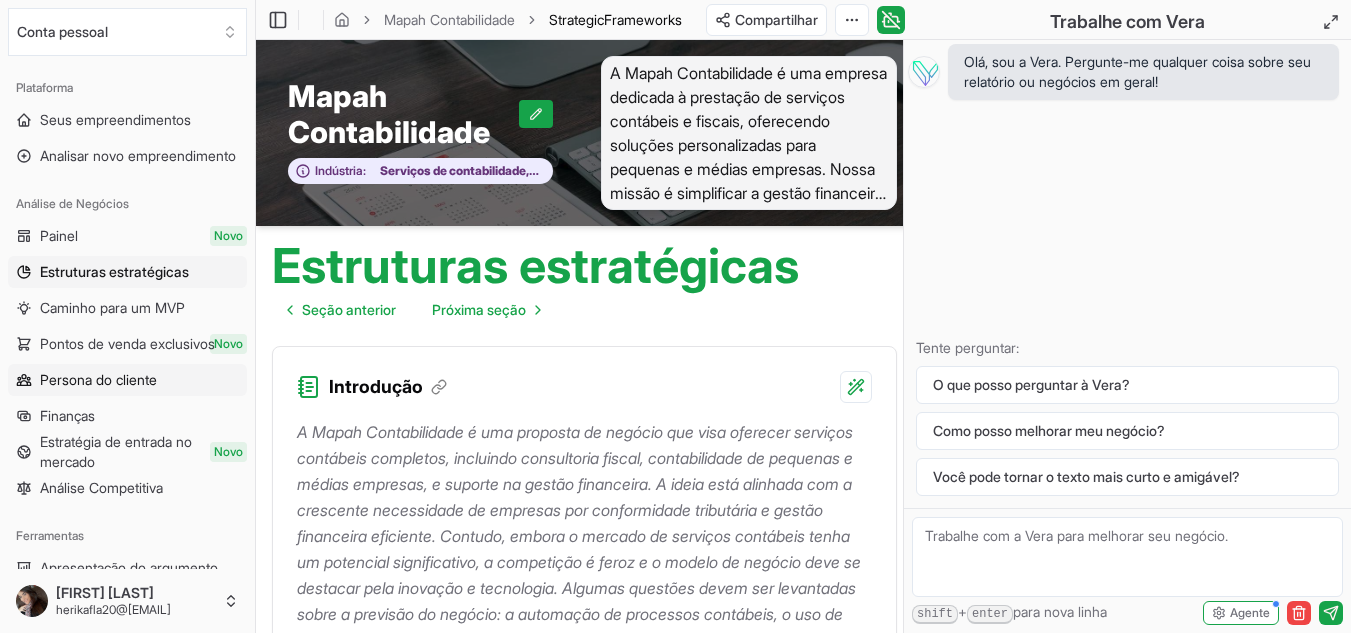 click on "Persona do cliente" at bounding box center [98, 380] 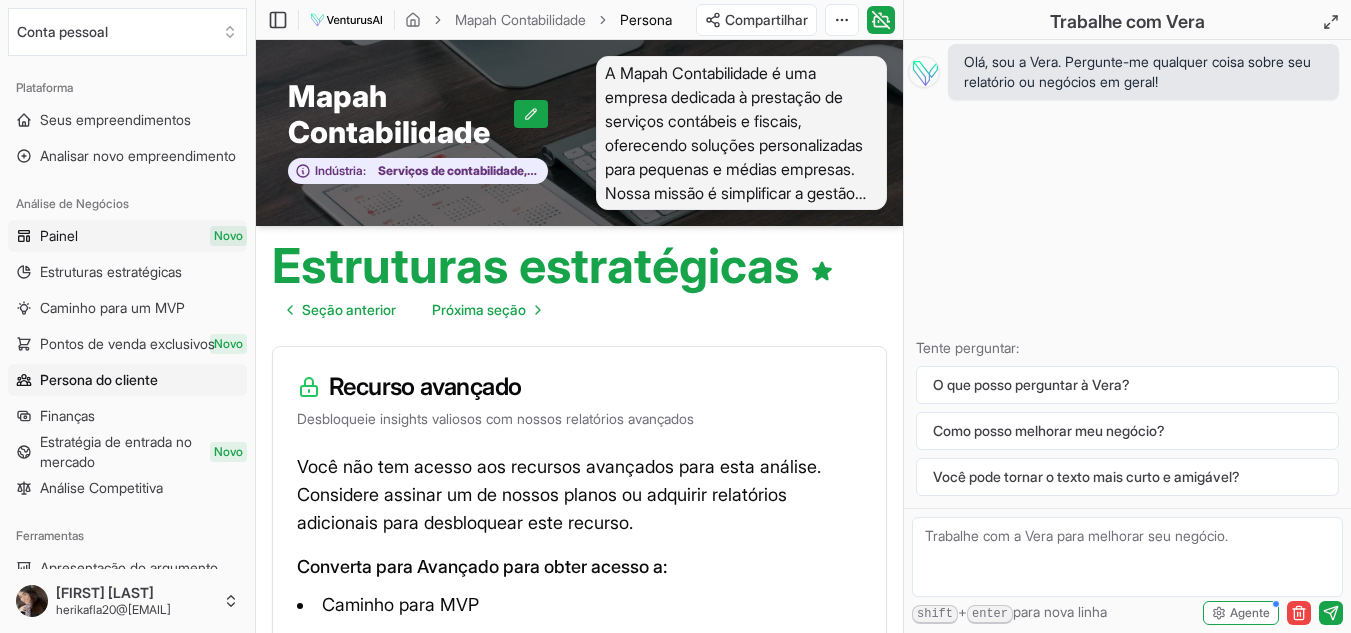 click on "Painel" at bounding box center (59, 235) 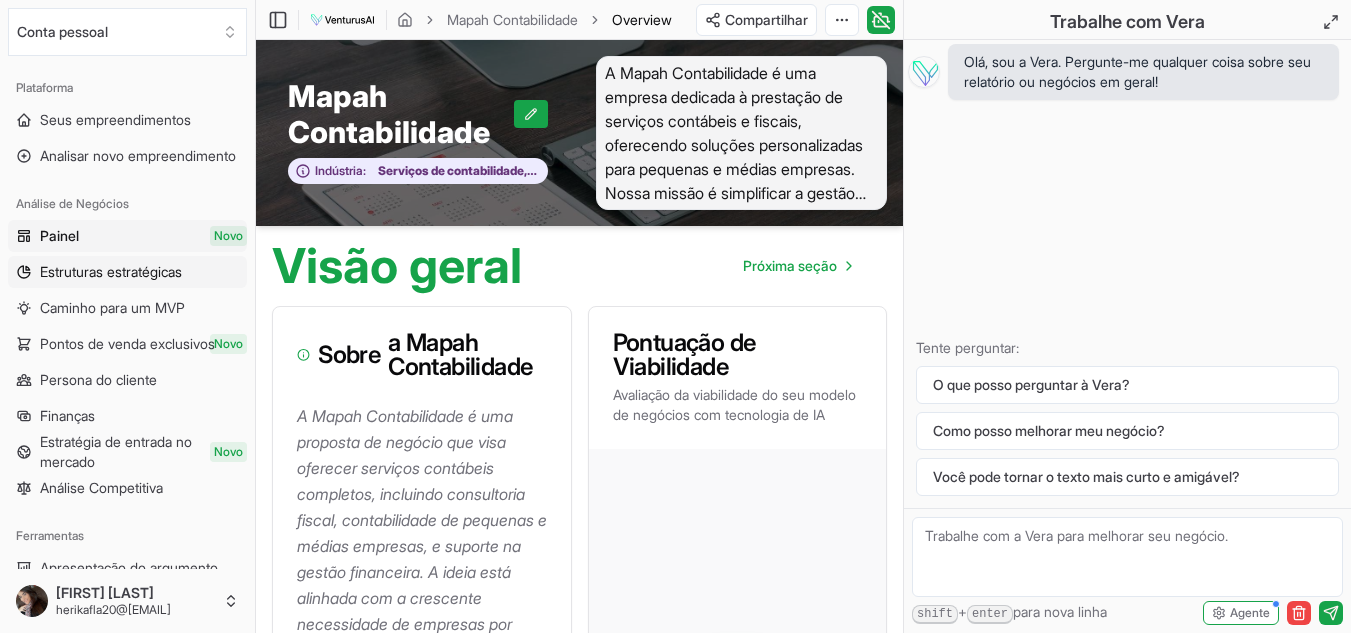 click on "Estruturas estratégicas" at bounding box center [111, 271] 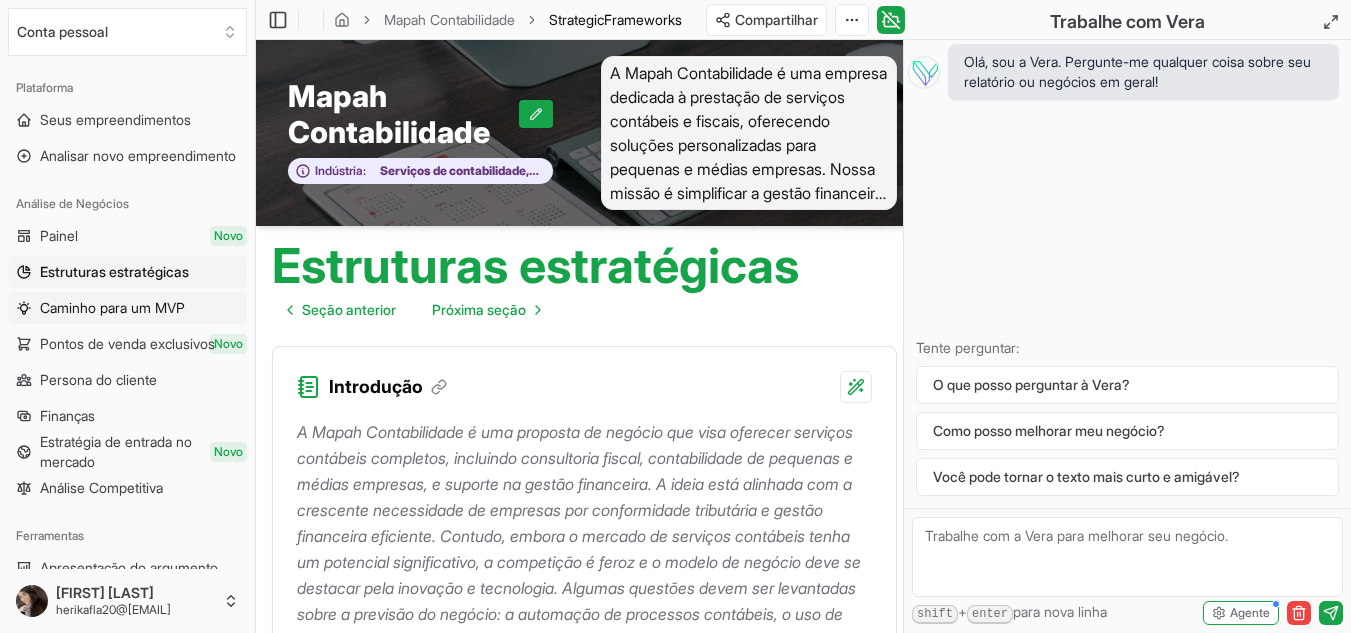 click on "Caminho para um MVP" at bounding box center (112, 307) 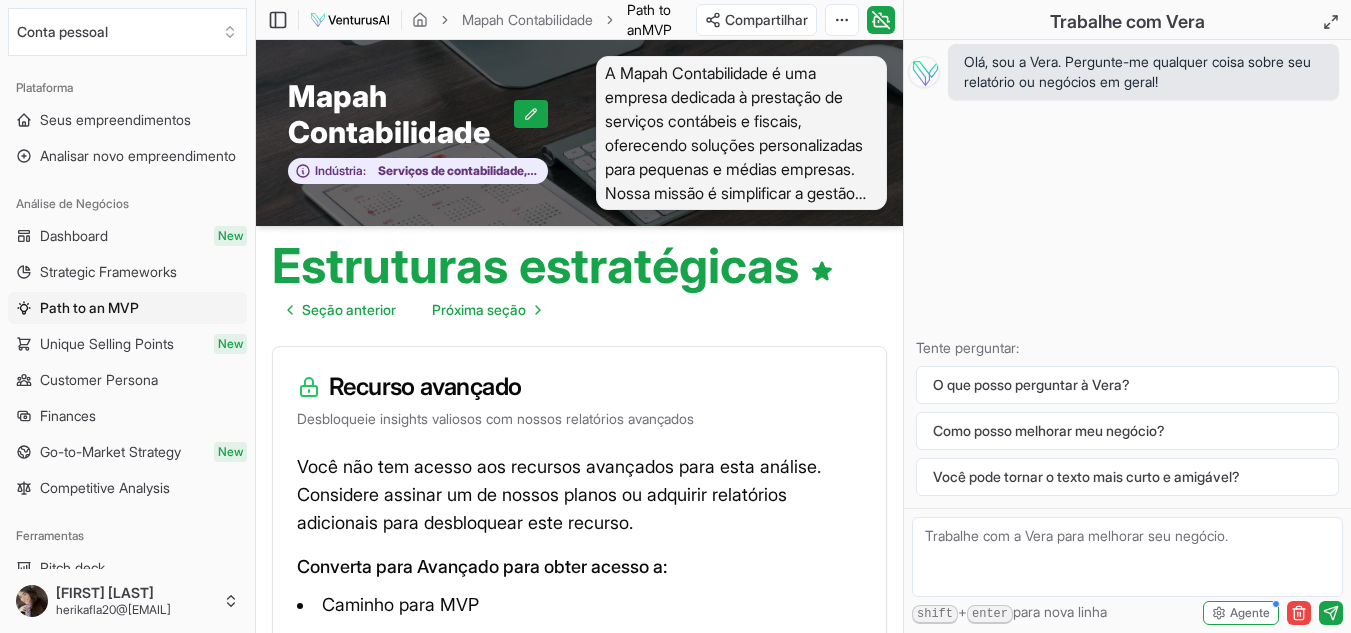 click on "Unique Selling Points" at bounding box center (107, 344) 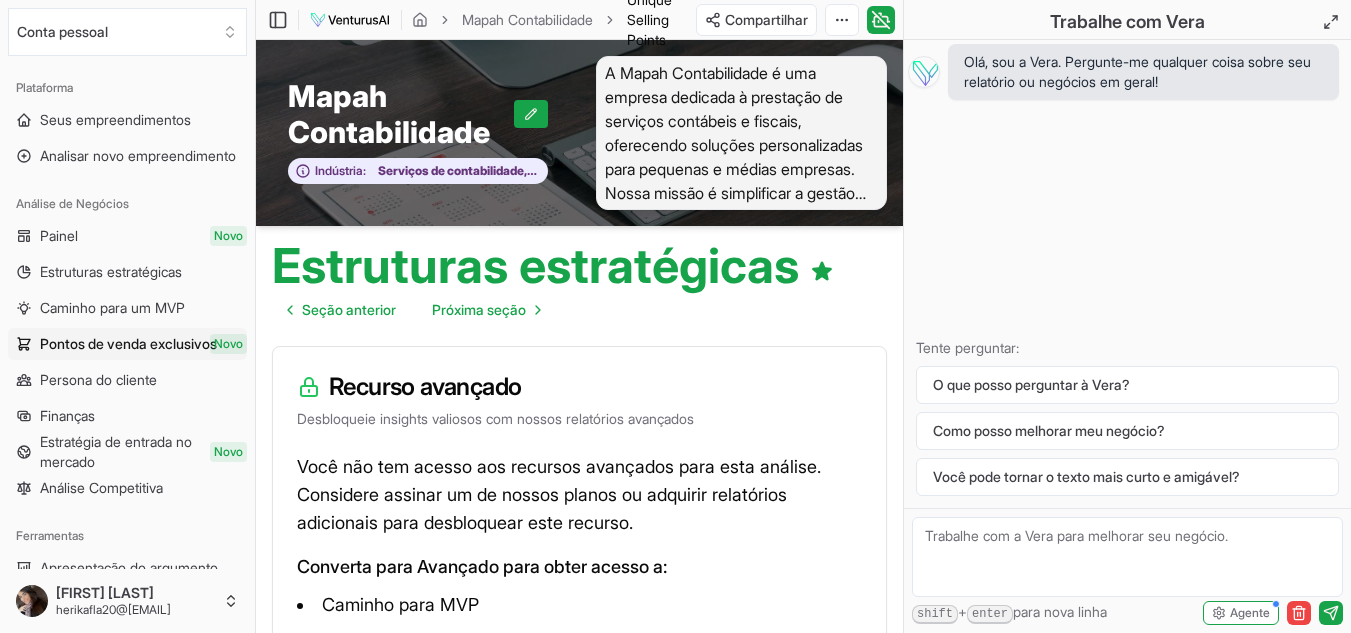 click on "Pontos de venda exclusivos" at bounding box center [128, 343] 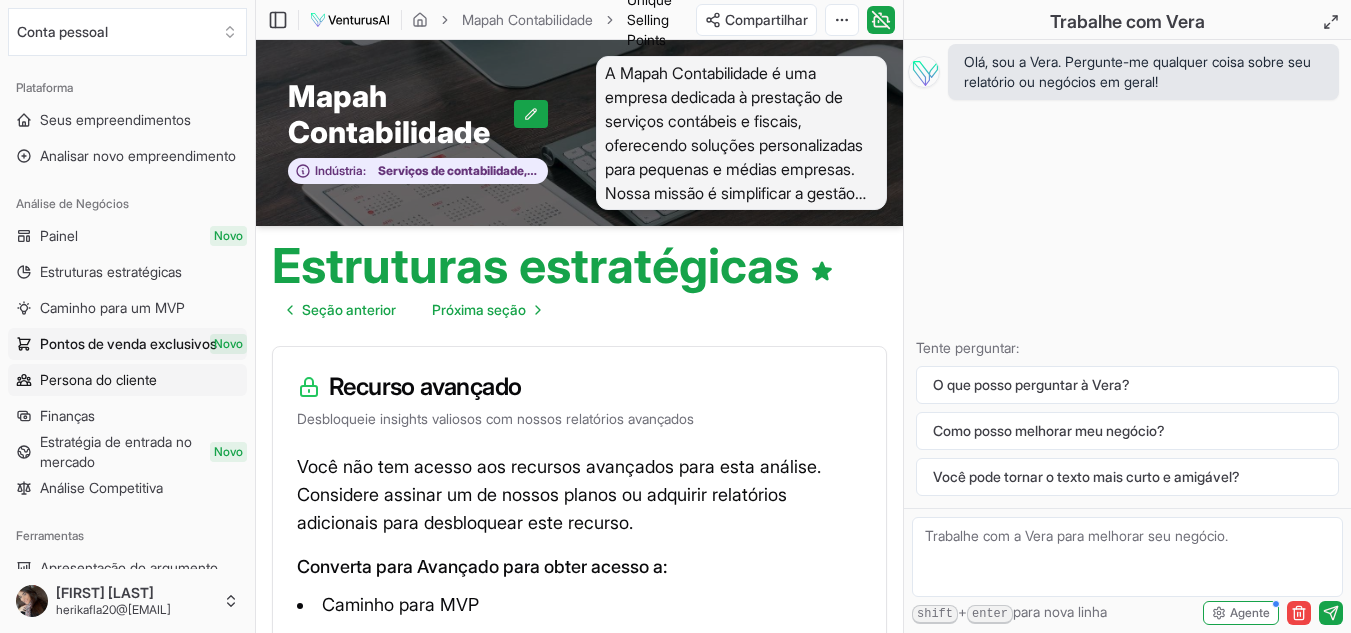 click on "Persona do cliente" at bounding box center (98, 379) 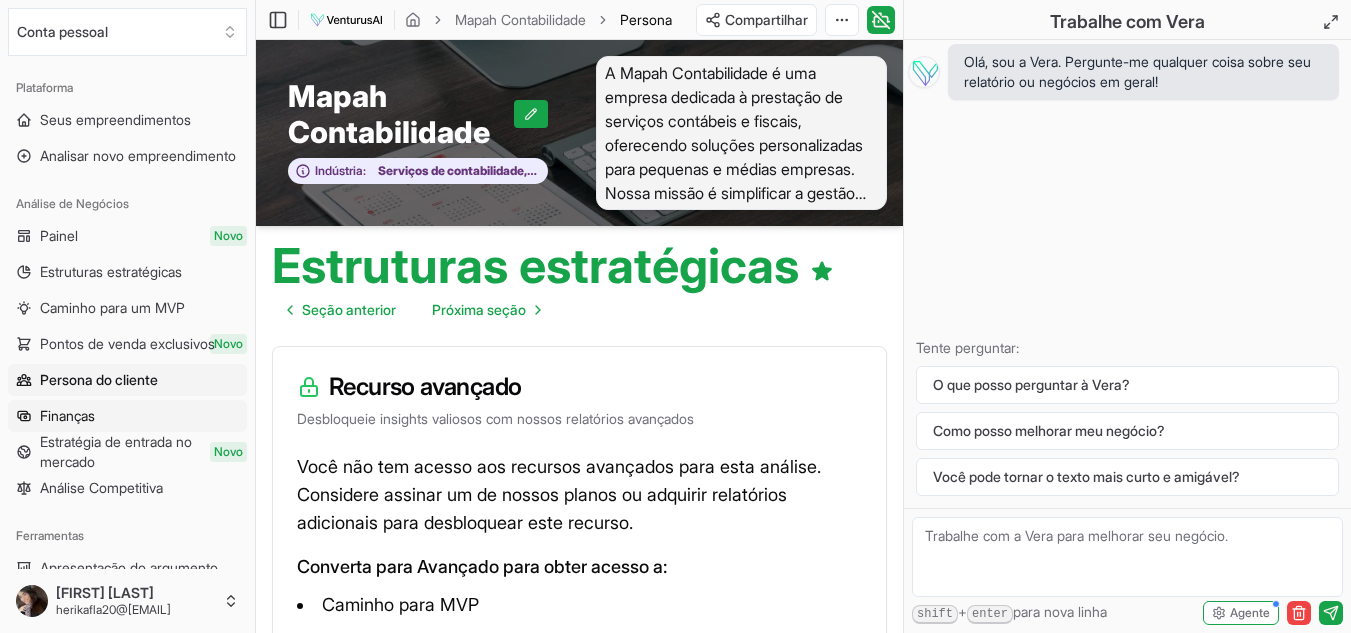 click on "Finanças" at bounding box center [67, 415] 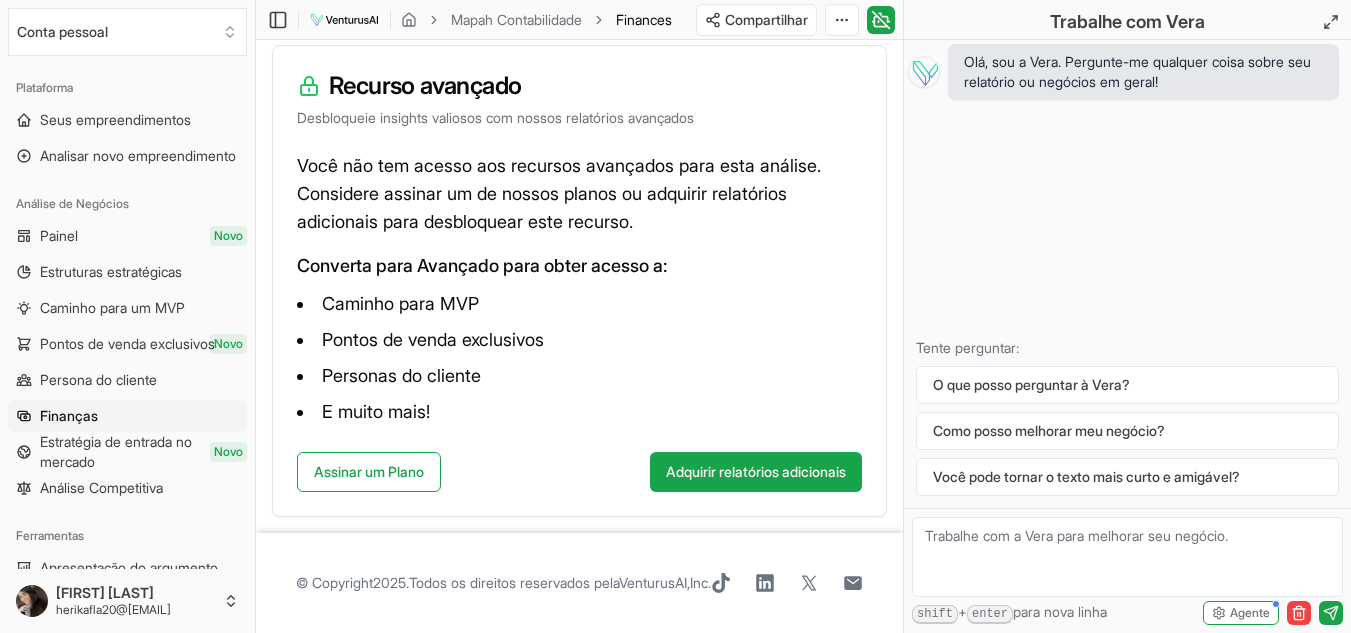 scroll, scrollTop: 321, scrollLeft: 0, axis: vertical 